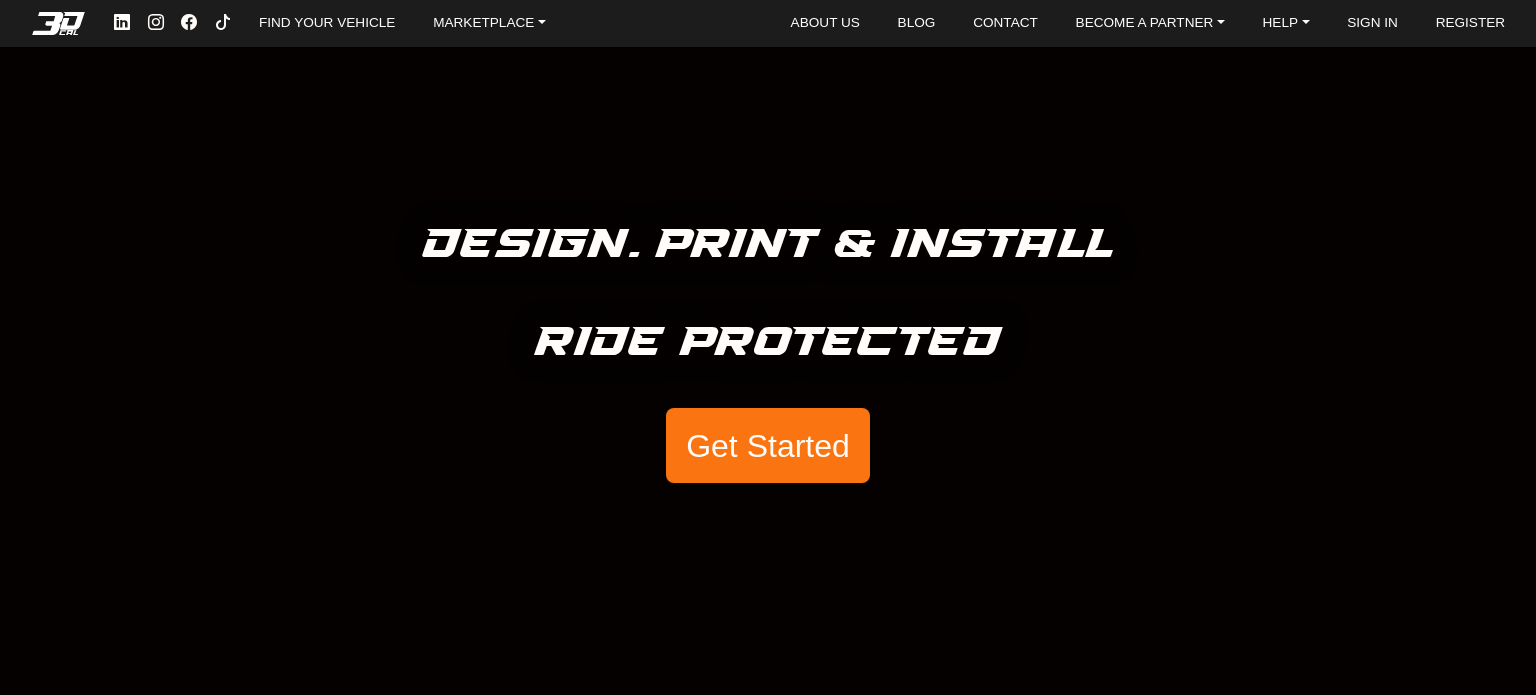 scroll, scrollTop: 0, scrollLeft: 0, axis: both 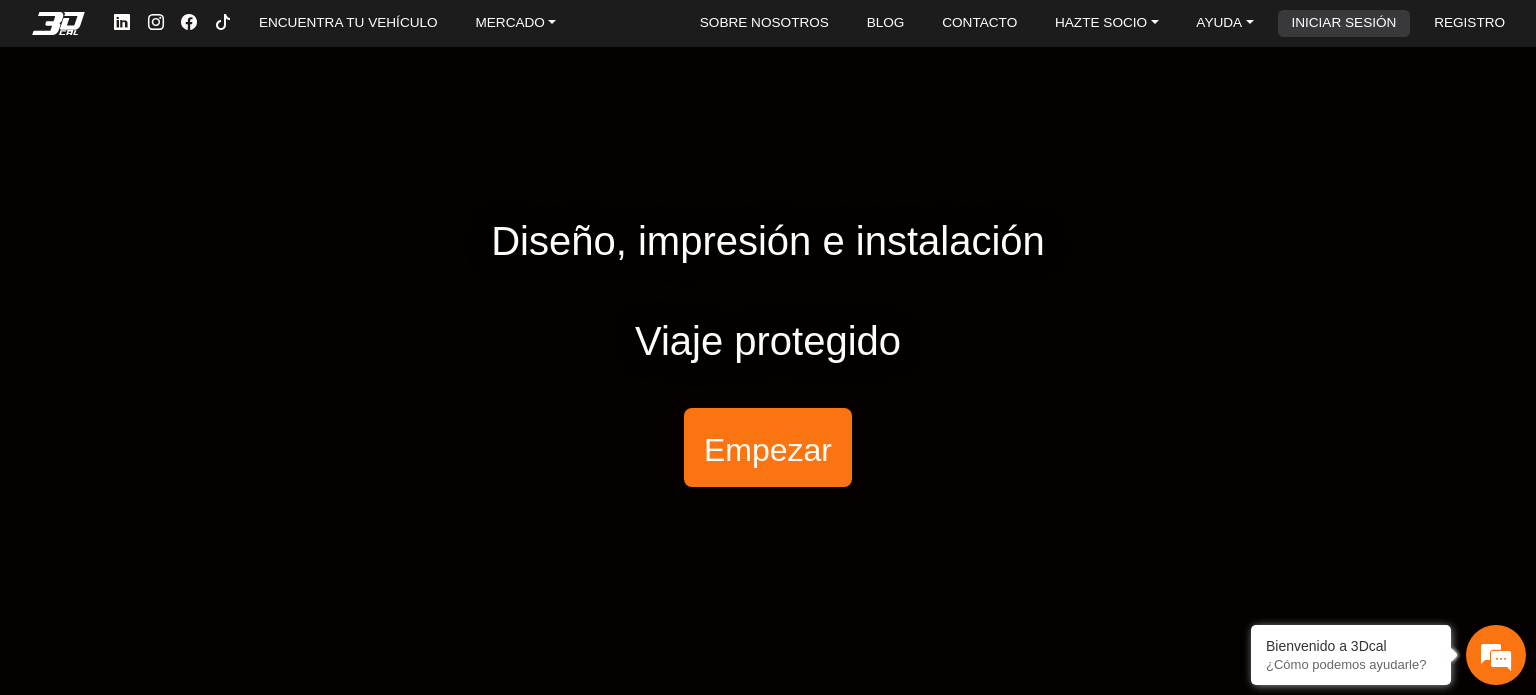 click on "INICIAR SESIÓN" at bounding box center [1343, 22] 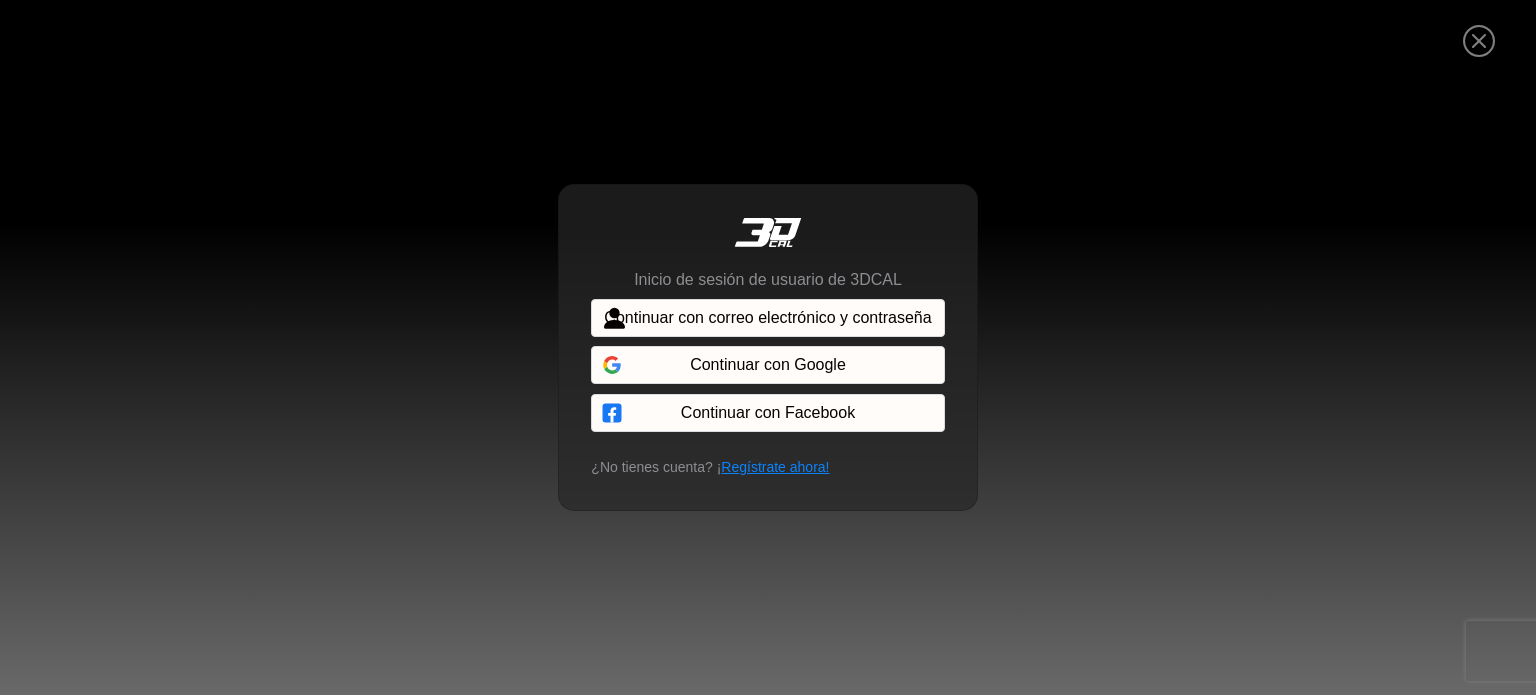 click on "Continuar con correo electrónico y contraseña" at bounding box center (767, 317) 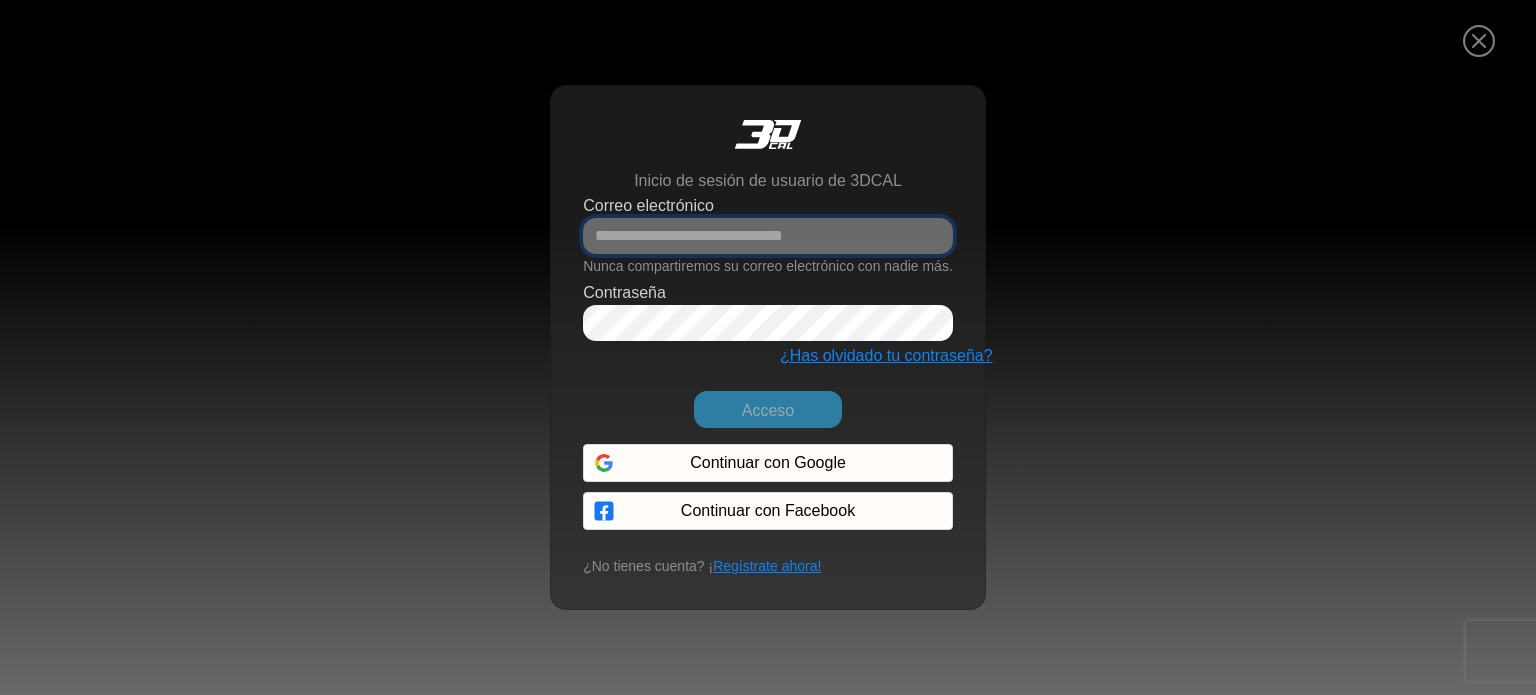 click on "Correo electrónico" at bounding box center [768, 236] 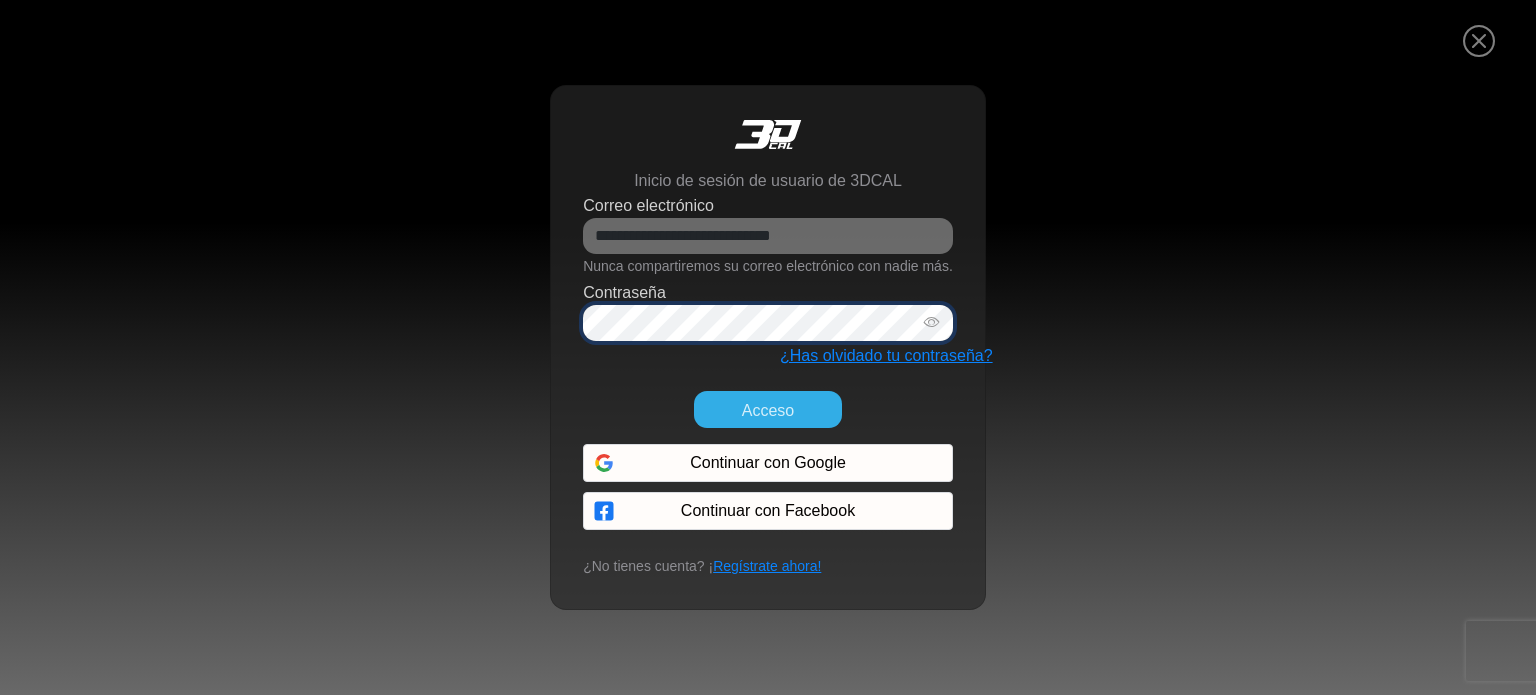 click on "Acceso" at bounding box center [768, 409] 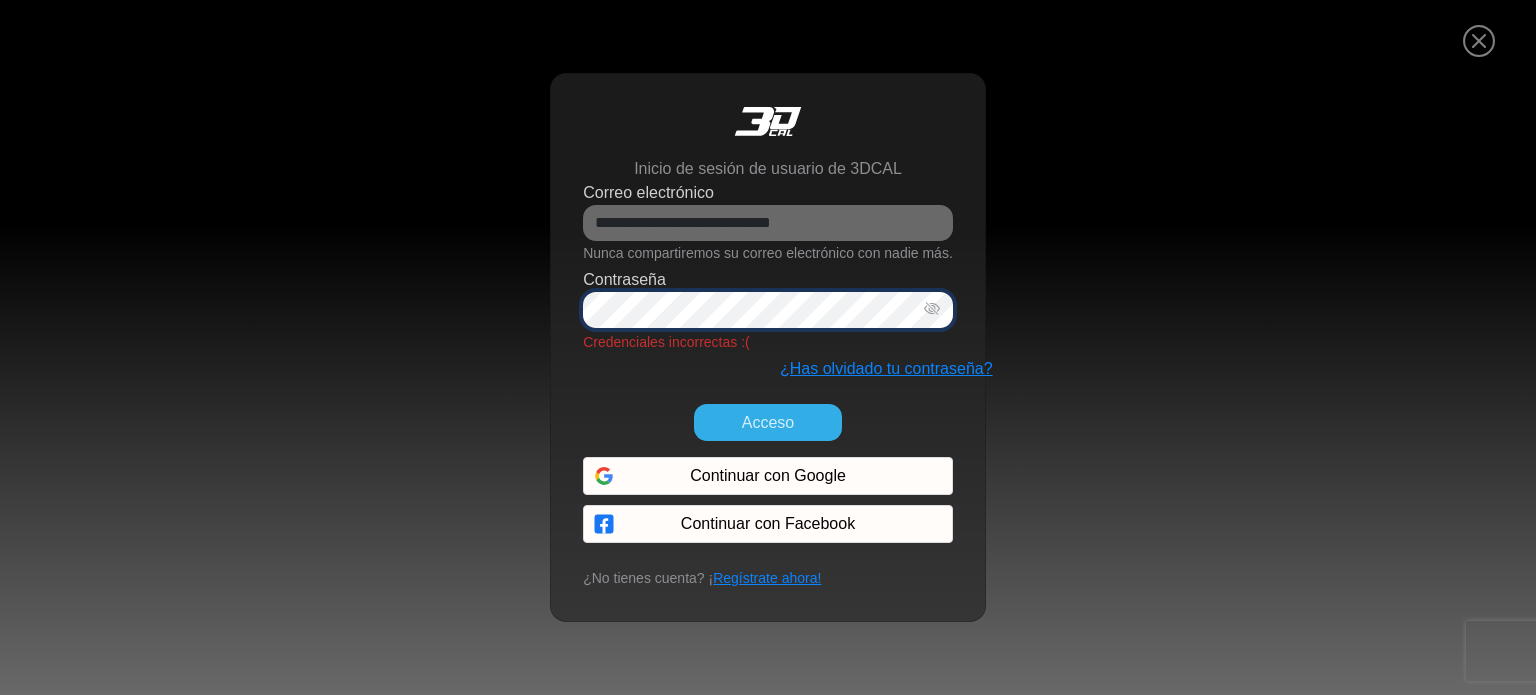 click at bounding box center [932, 309] 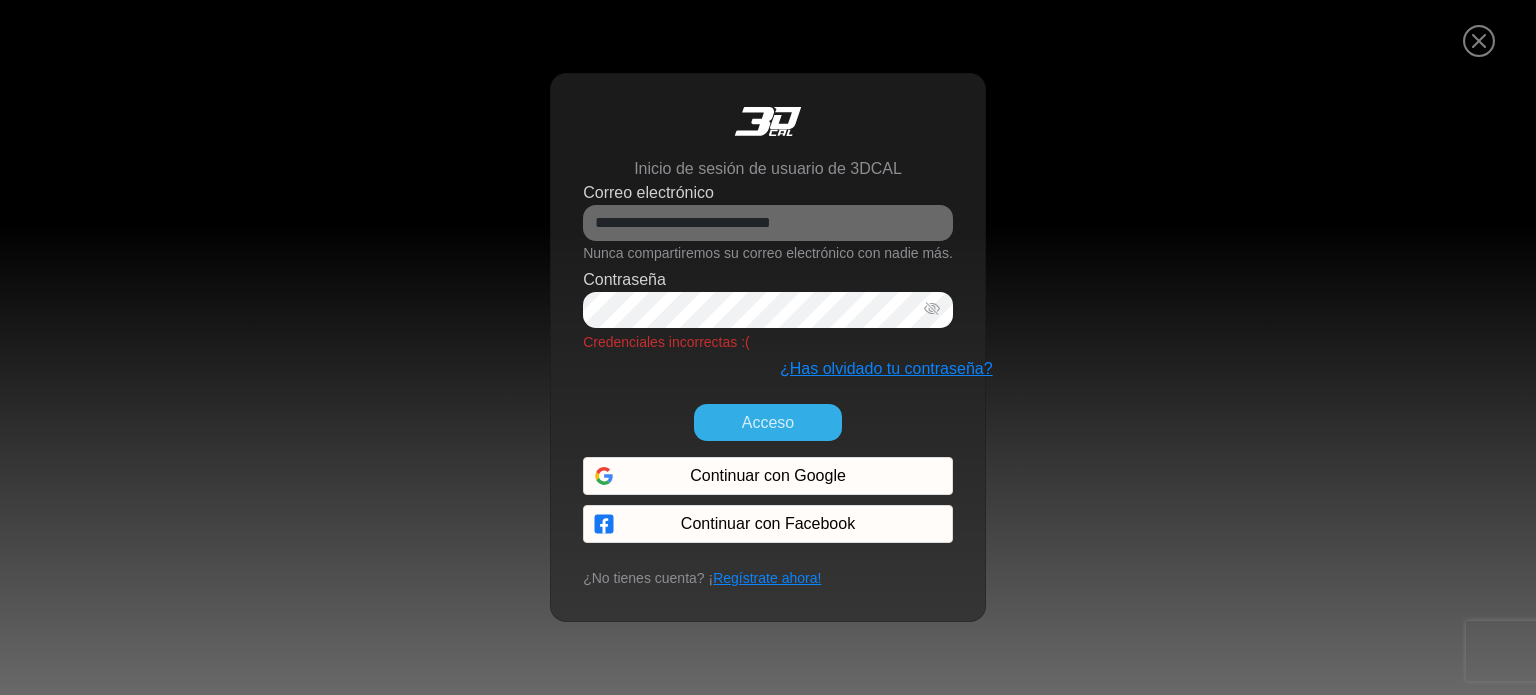 click on "Acceso" at bounding box center (768, 422) 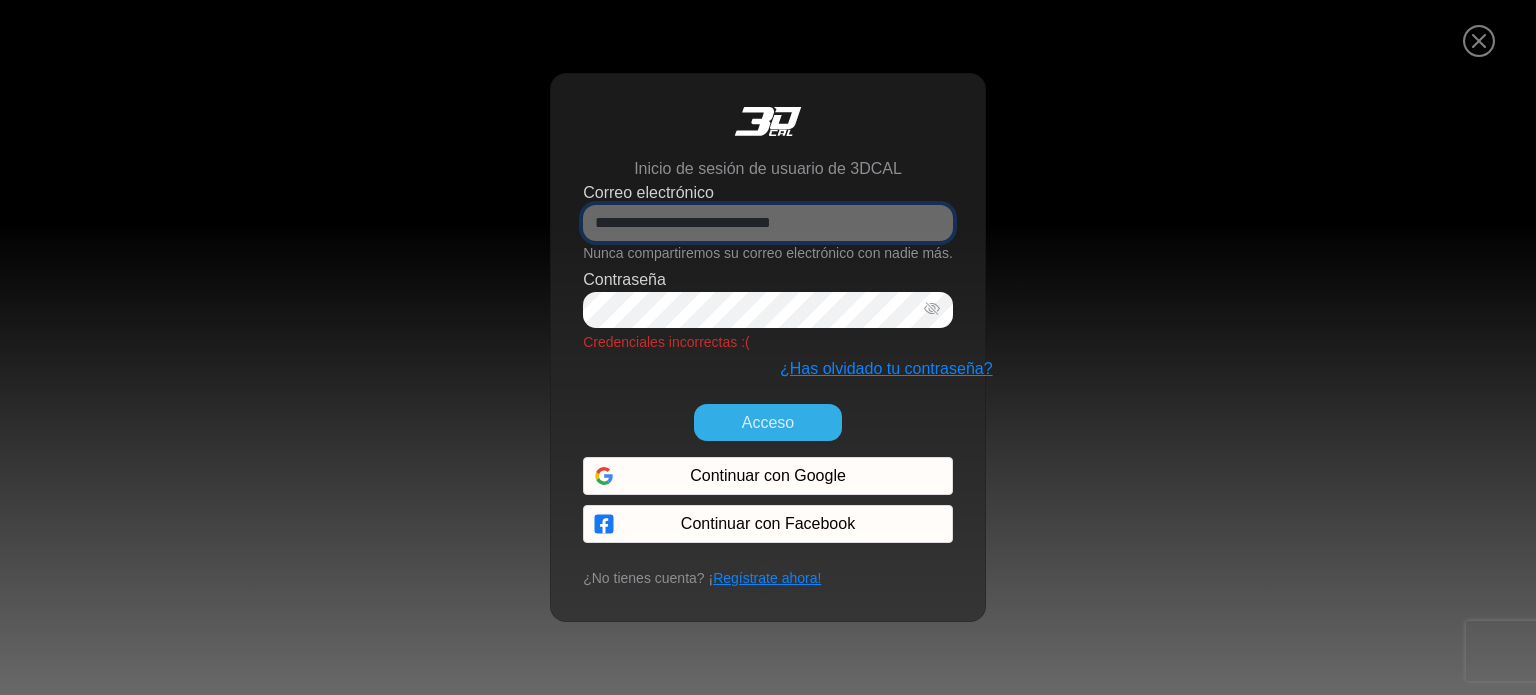 click on "**********" at bounding box center (768, 223) 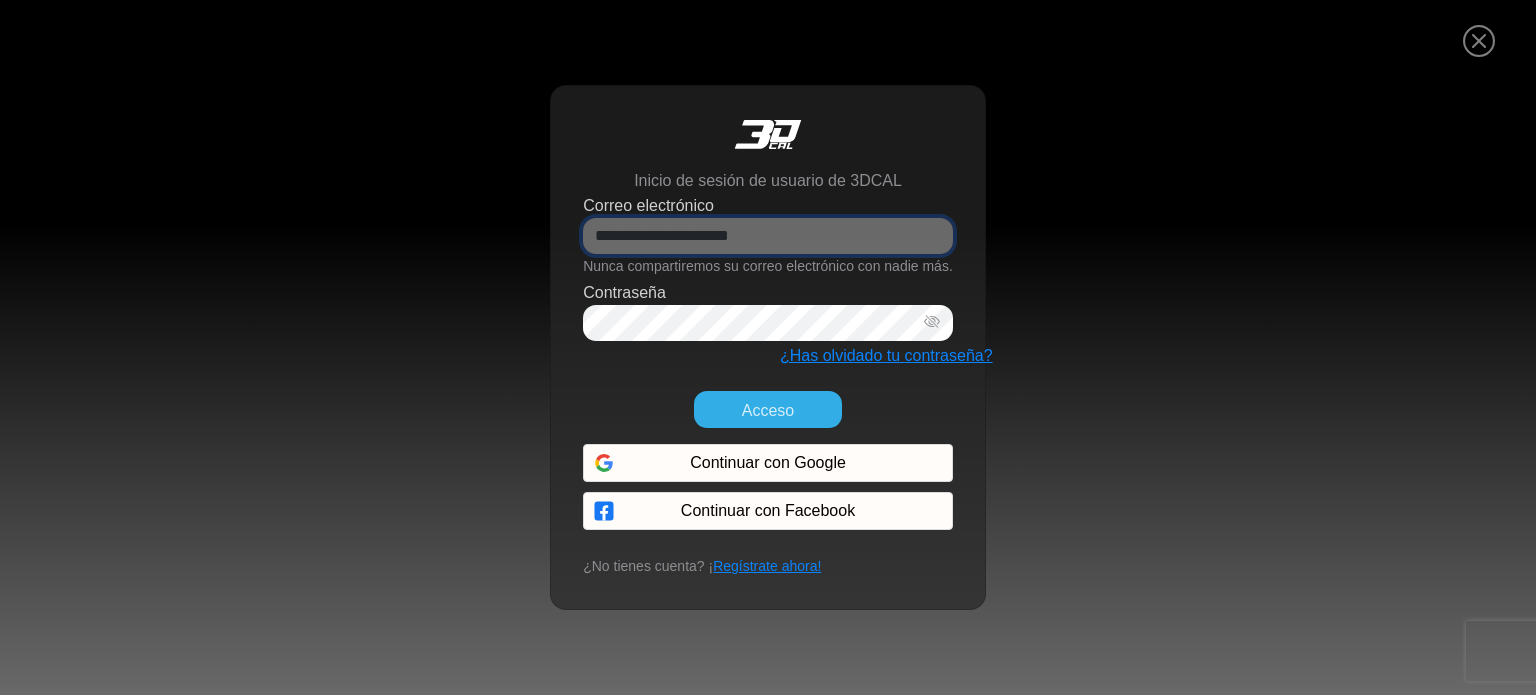 type on "**********" 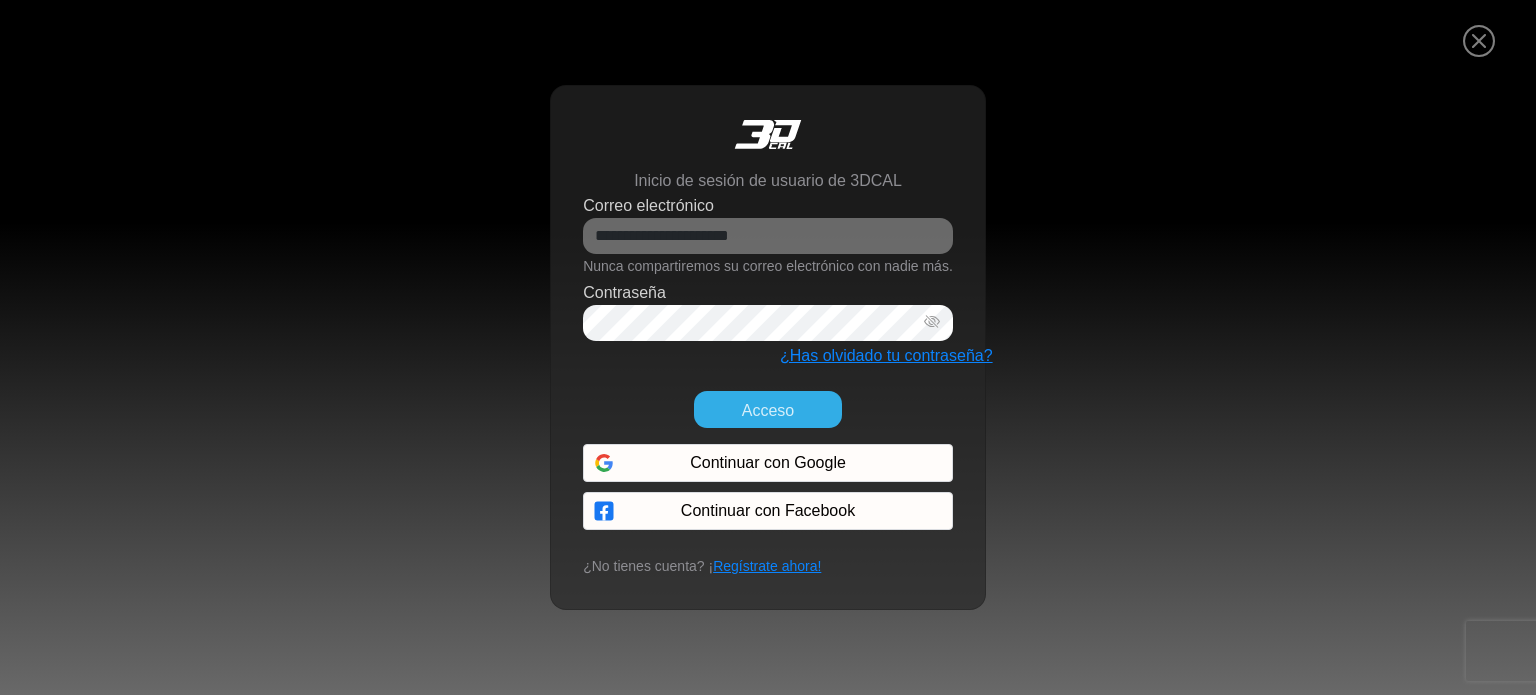 click on "Acceso" at bounding box center [768, 409] 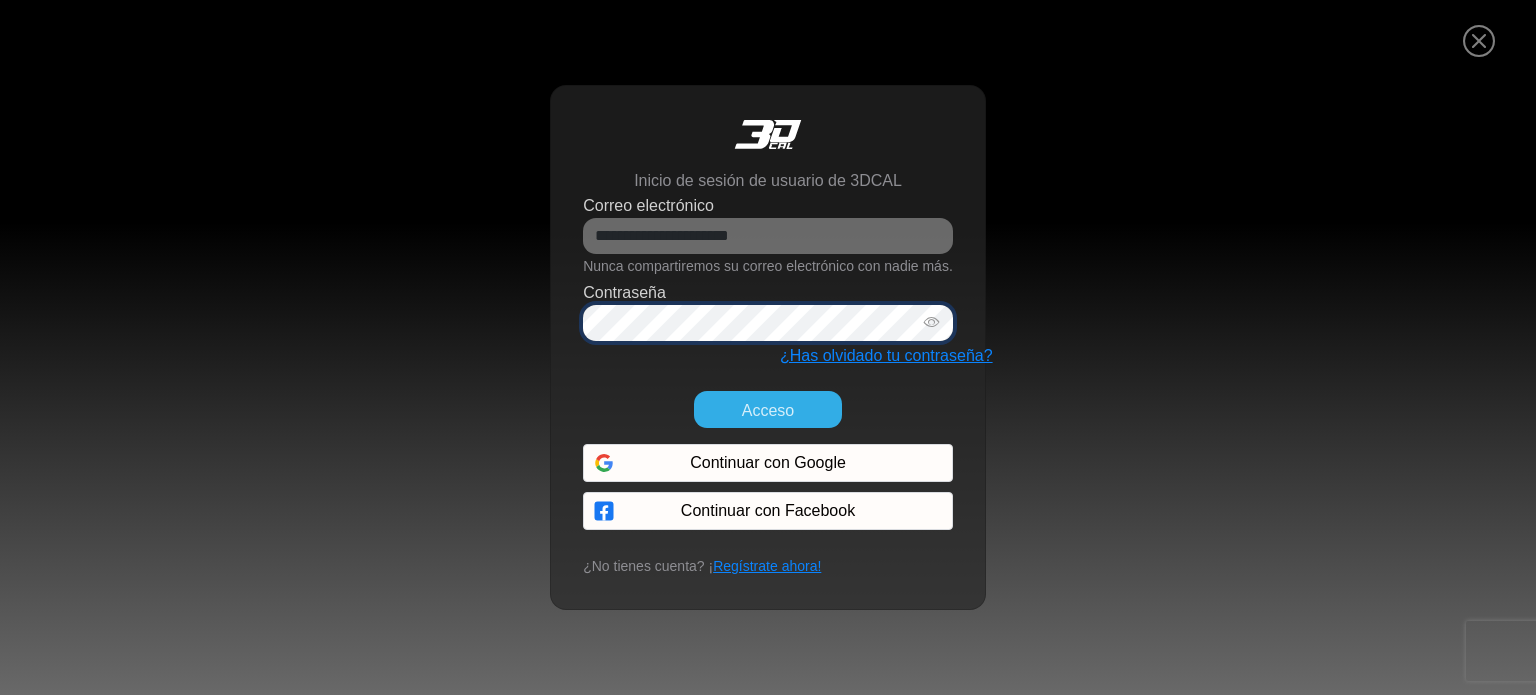 click at bounding box center (932, 322) 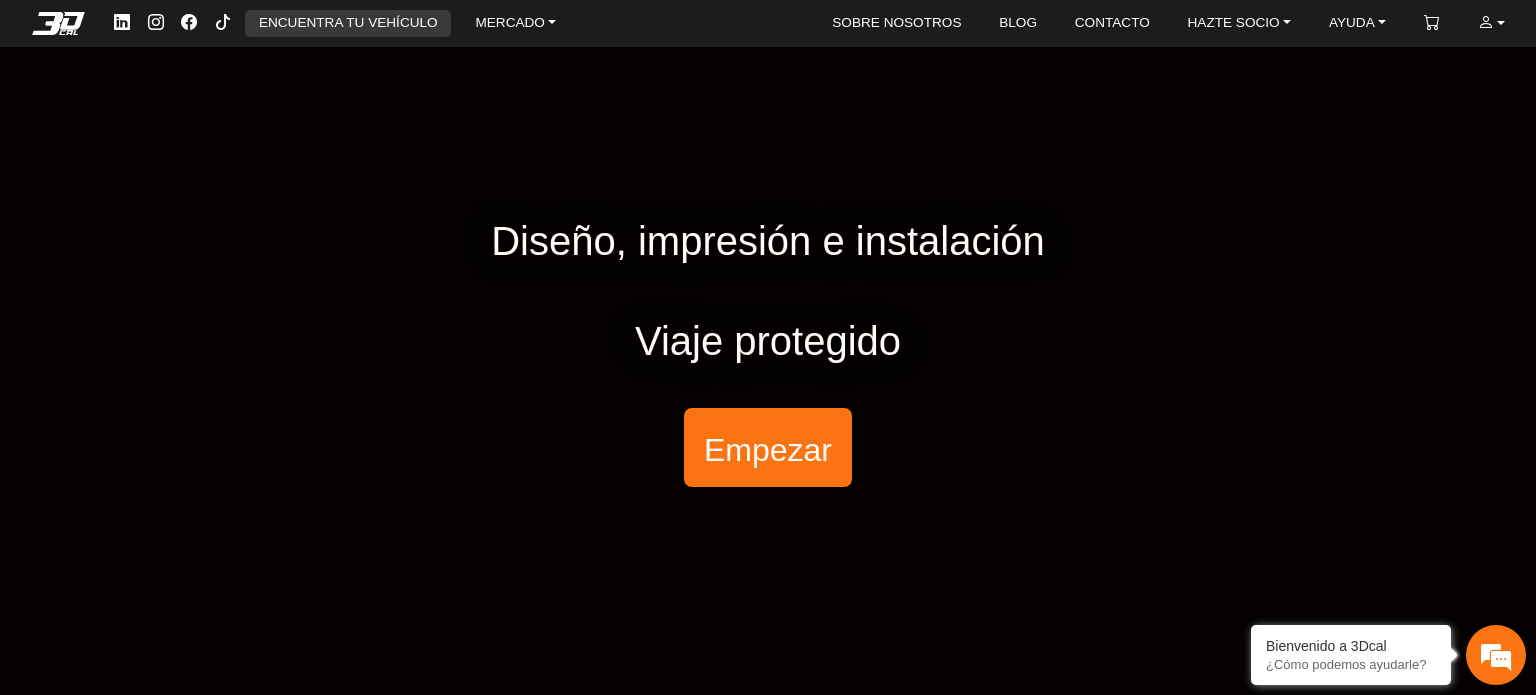 click on "ENCUENTRA TU VEHÍCULO" at bounding box center (348, 22) 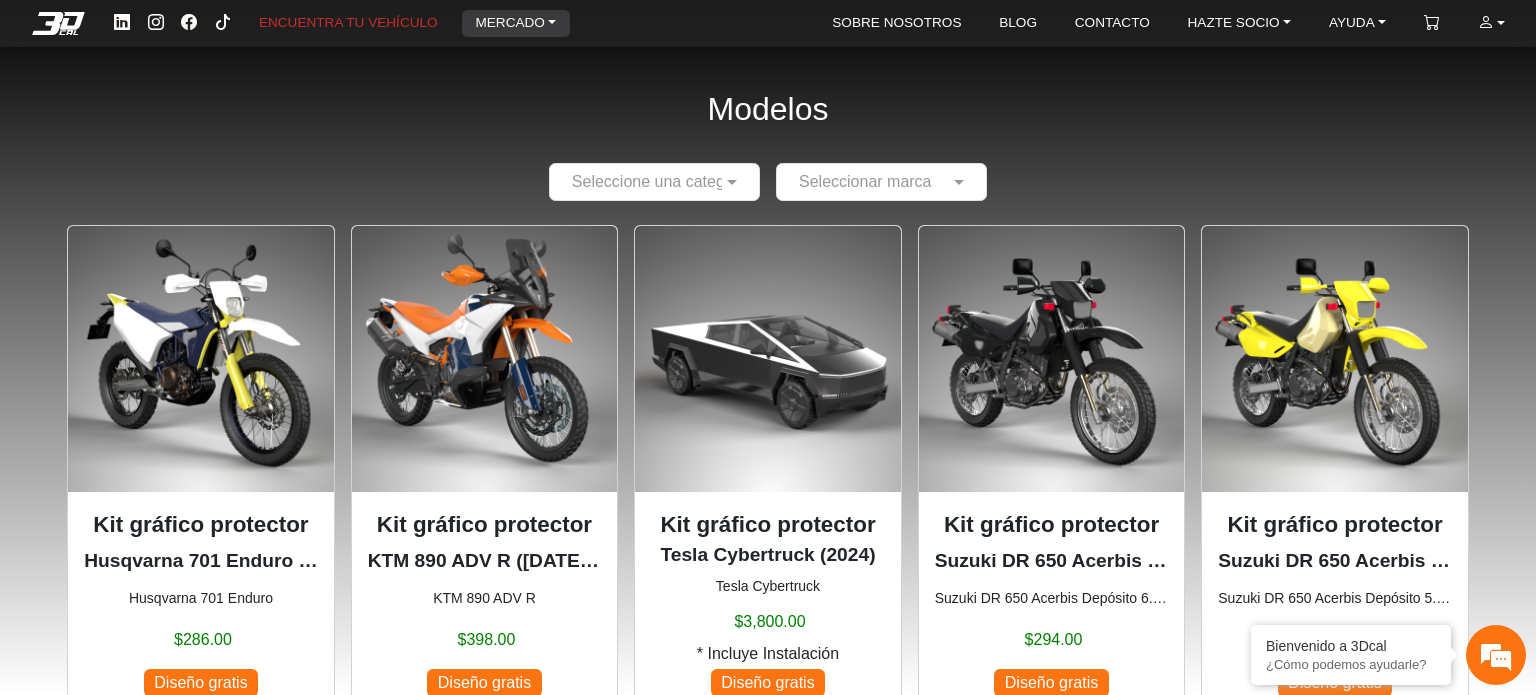 click on "MERCADO" at bounding box center (515, 23) 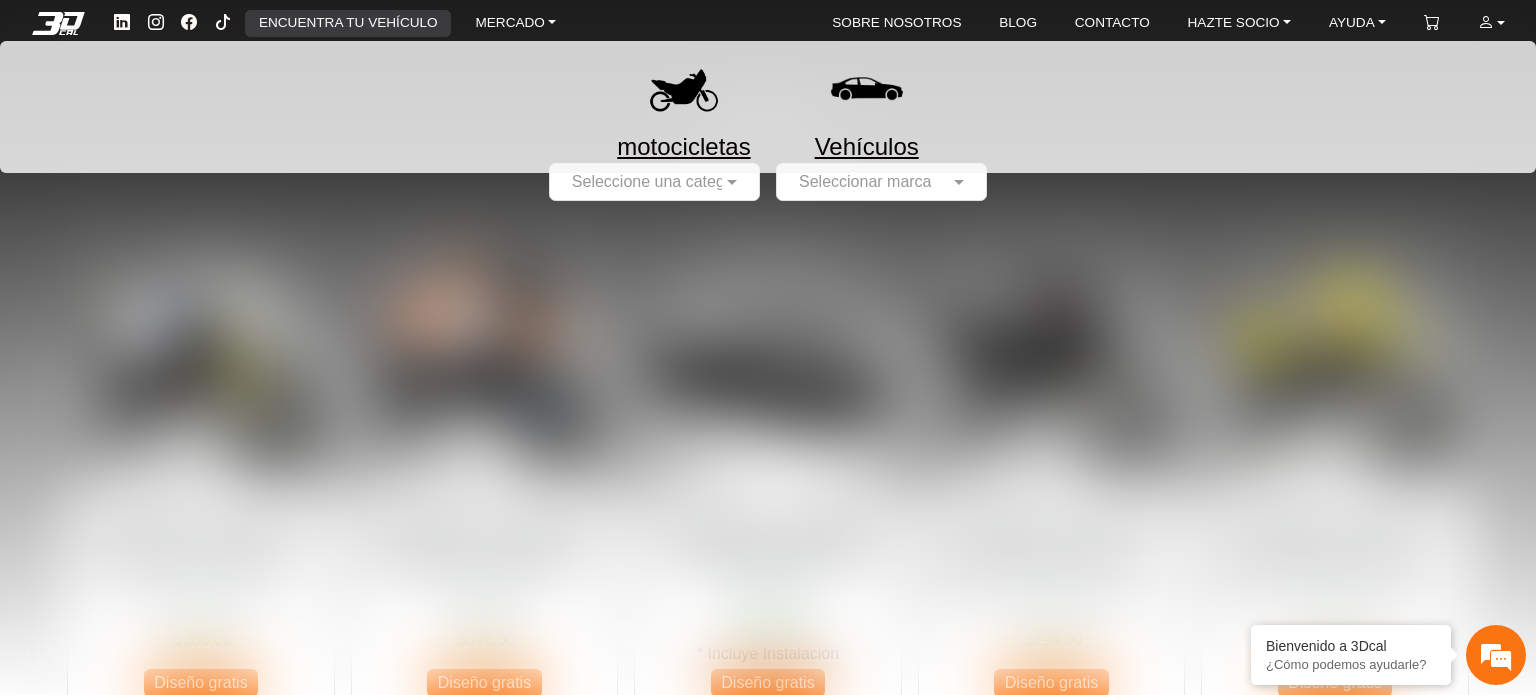 click on "ENCUENTRA TU VEHÍCULO" at bounding box center [348, 22] 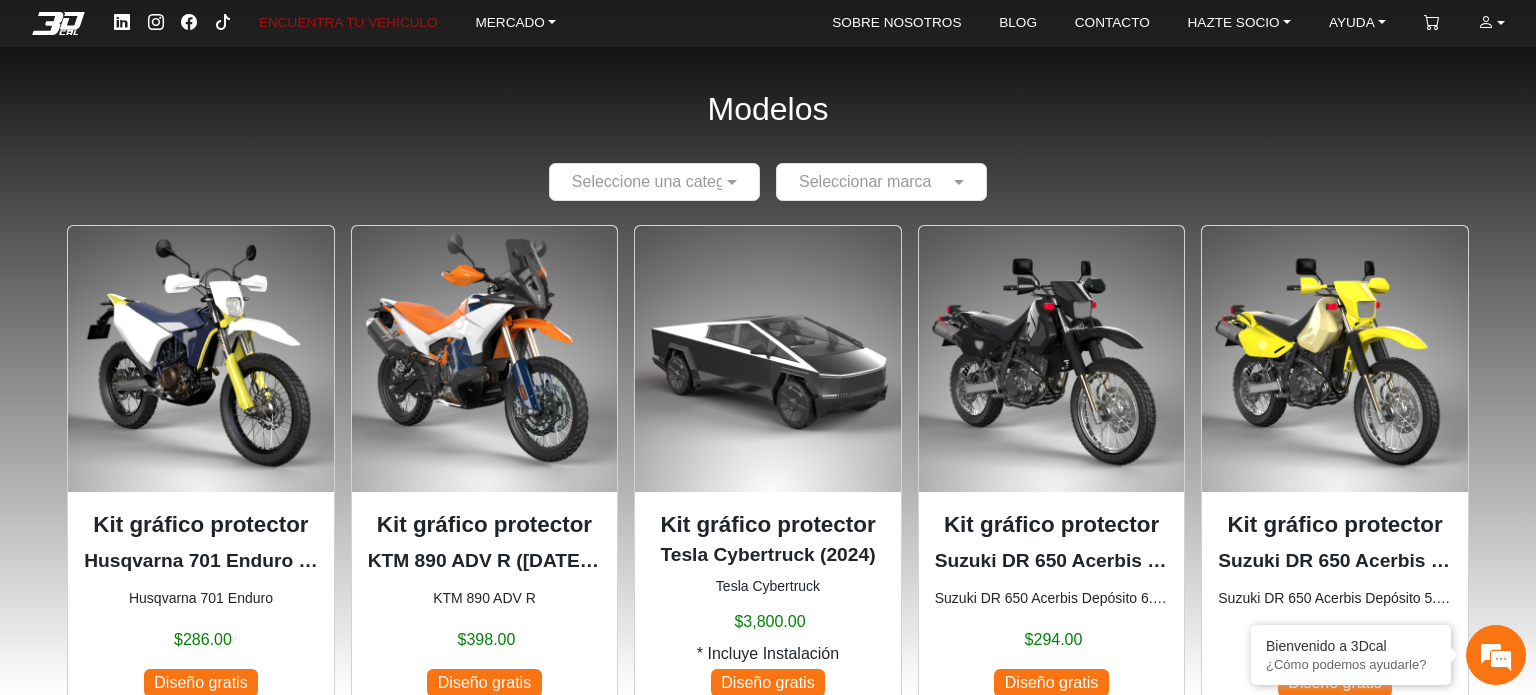 scroll, scrollTop: 2, scrollLeft: 0, axis: vertical 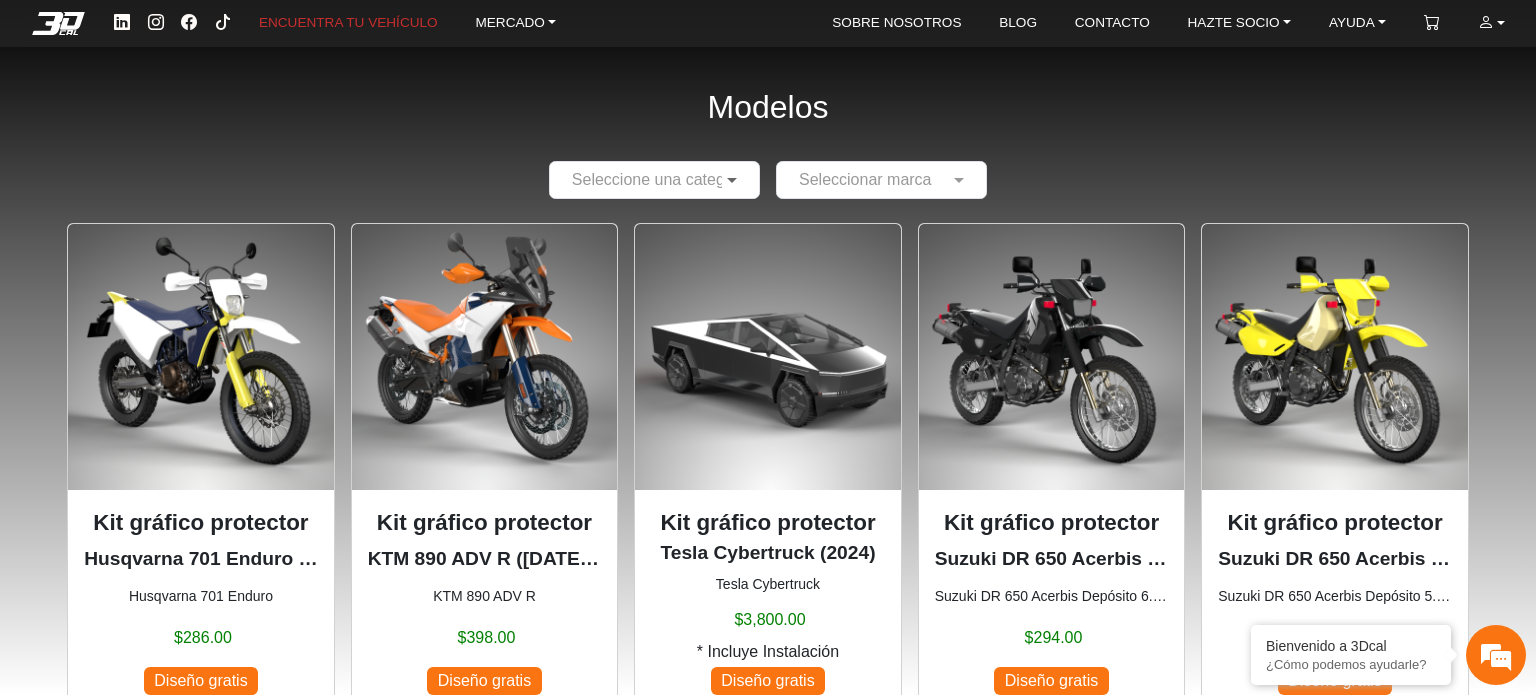 click at bounding box center [734, 180] 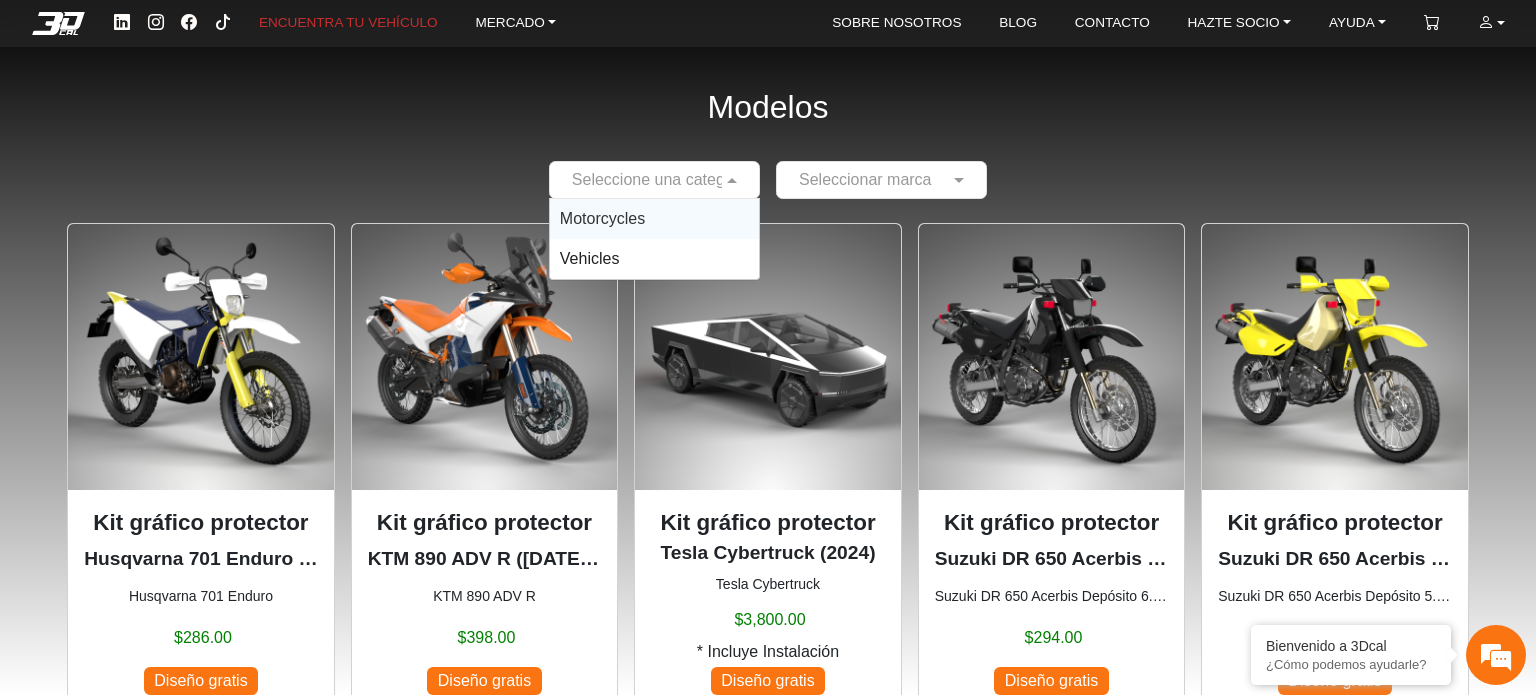 click on "Motorcycles" at bounding box center [654, 219] 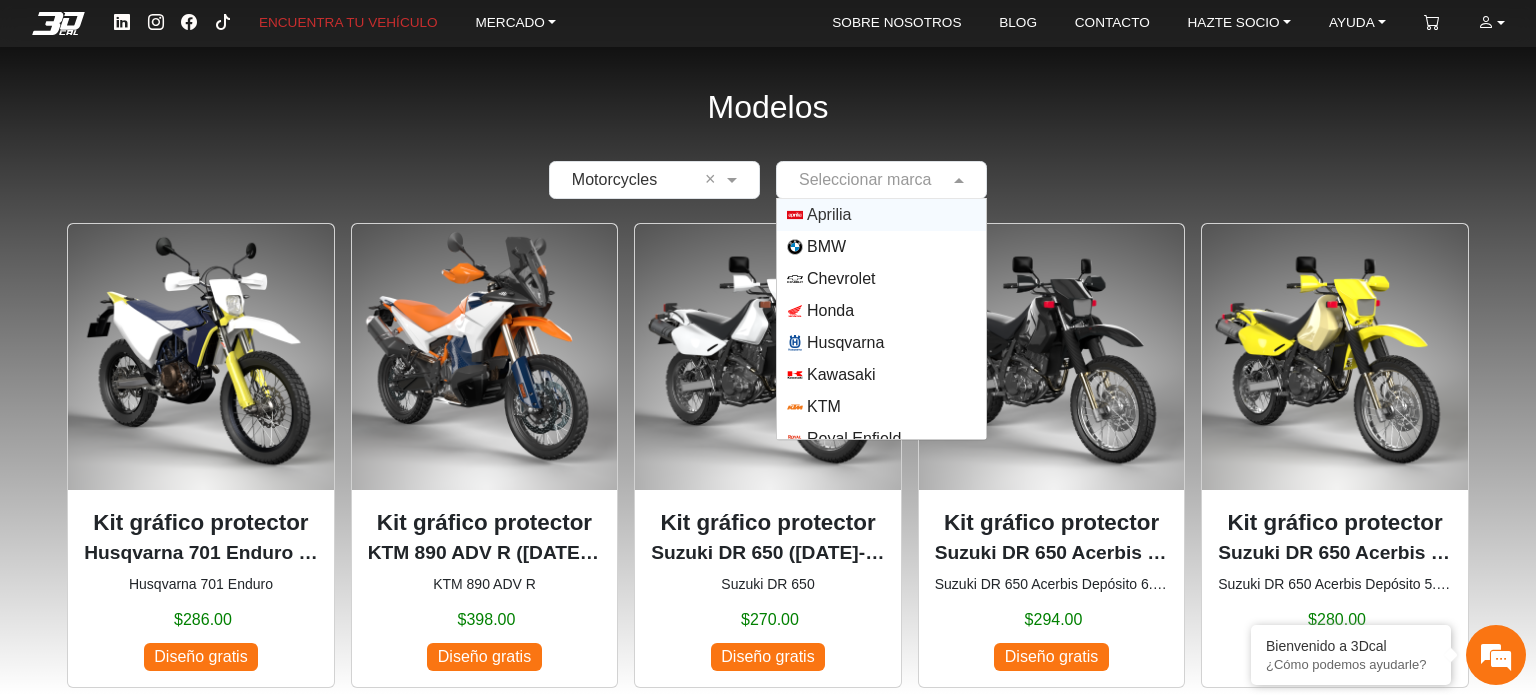 click at bounding box center [961, 180] 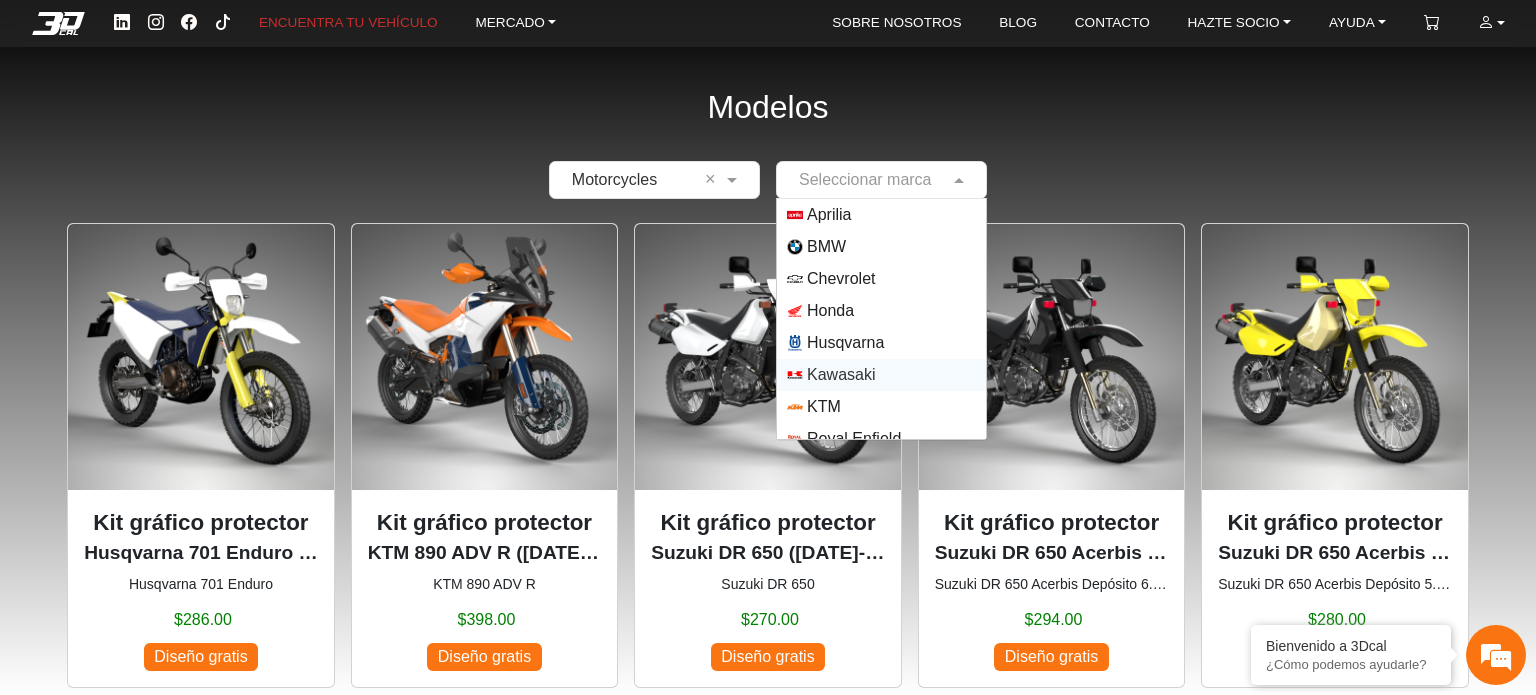 scroll, scrollTop: 144, scrollLeft: 0, axis: vertical 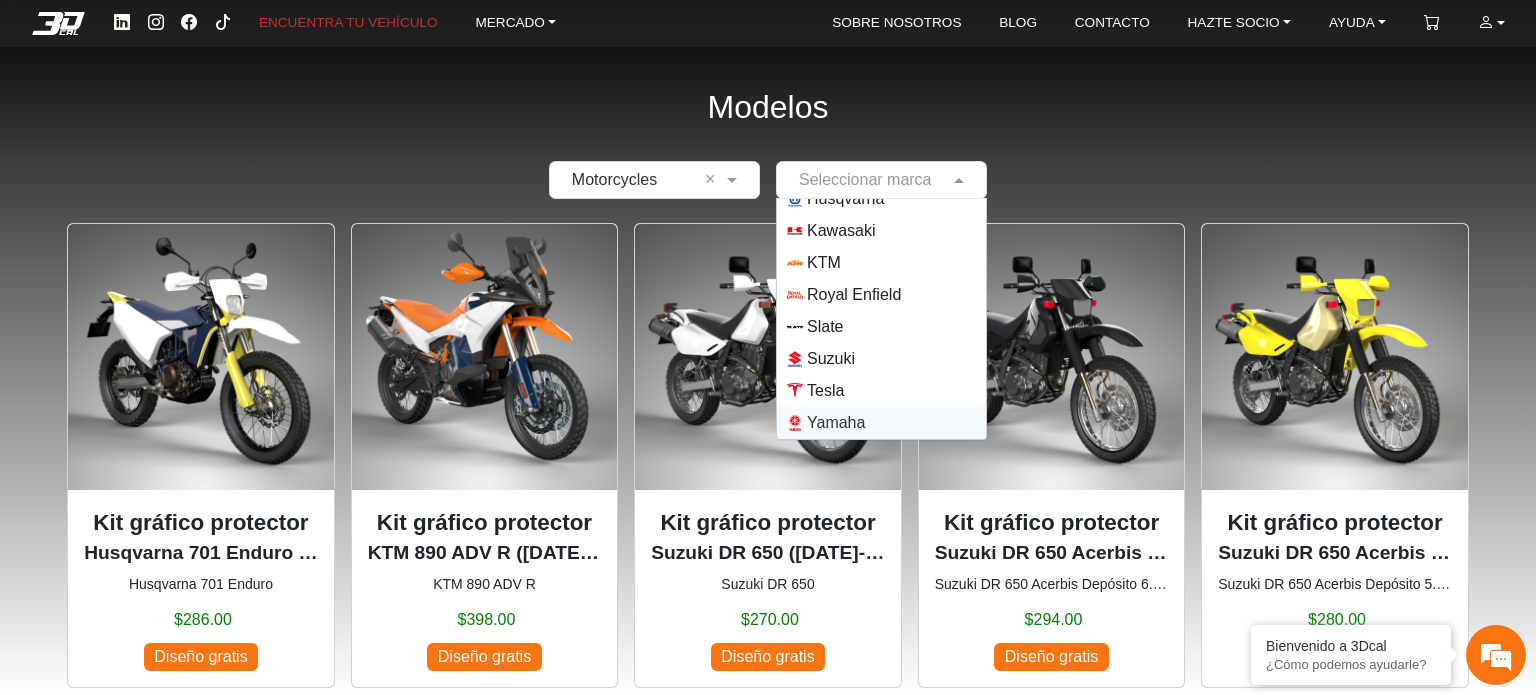 click on "Yamaha" at bounding box center (836, 423) 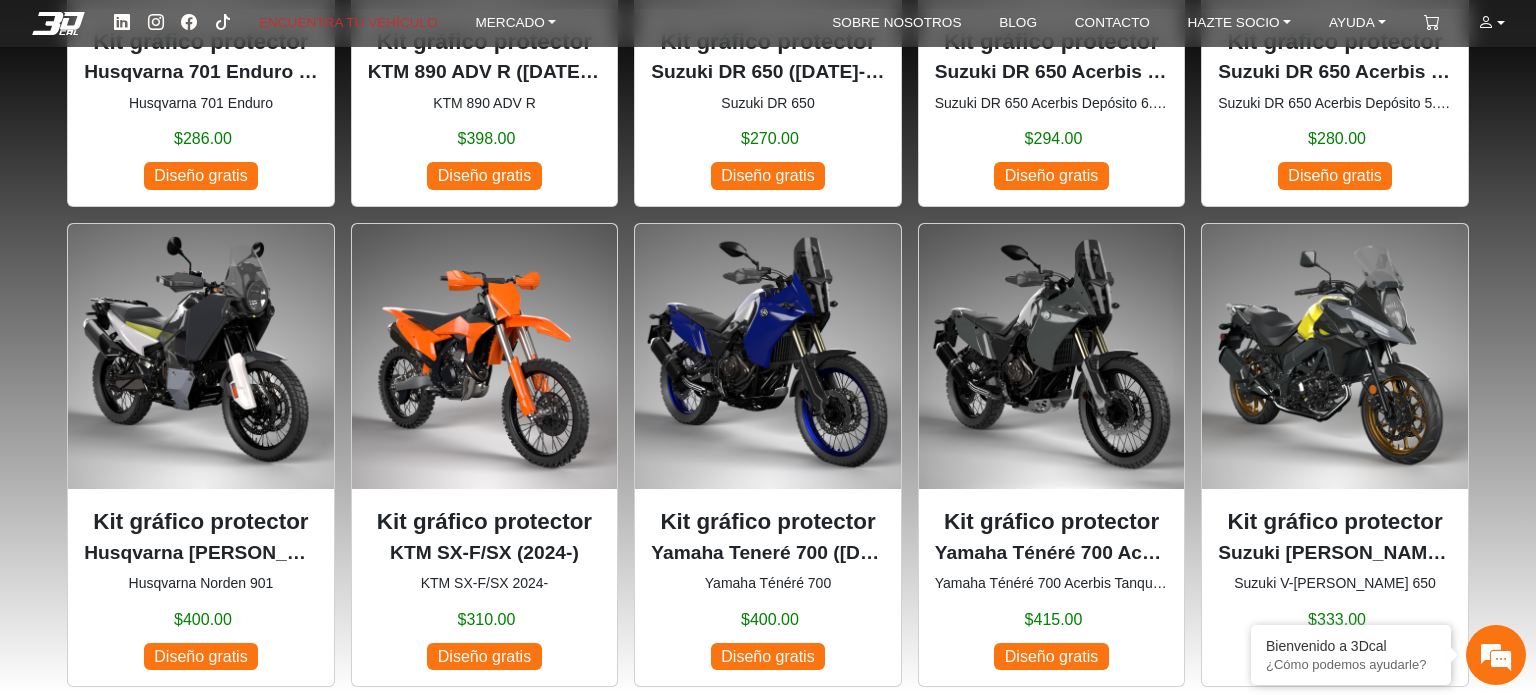 scroll, scrollTop: 215, scrollLeft: 0, axis: vertical 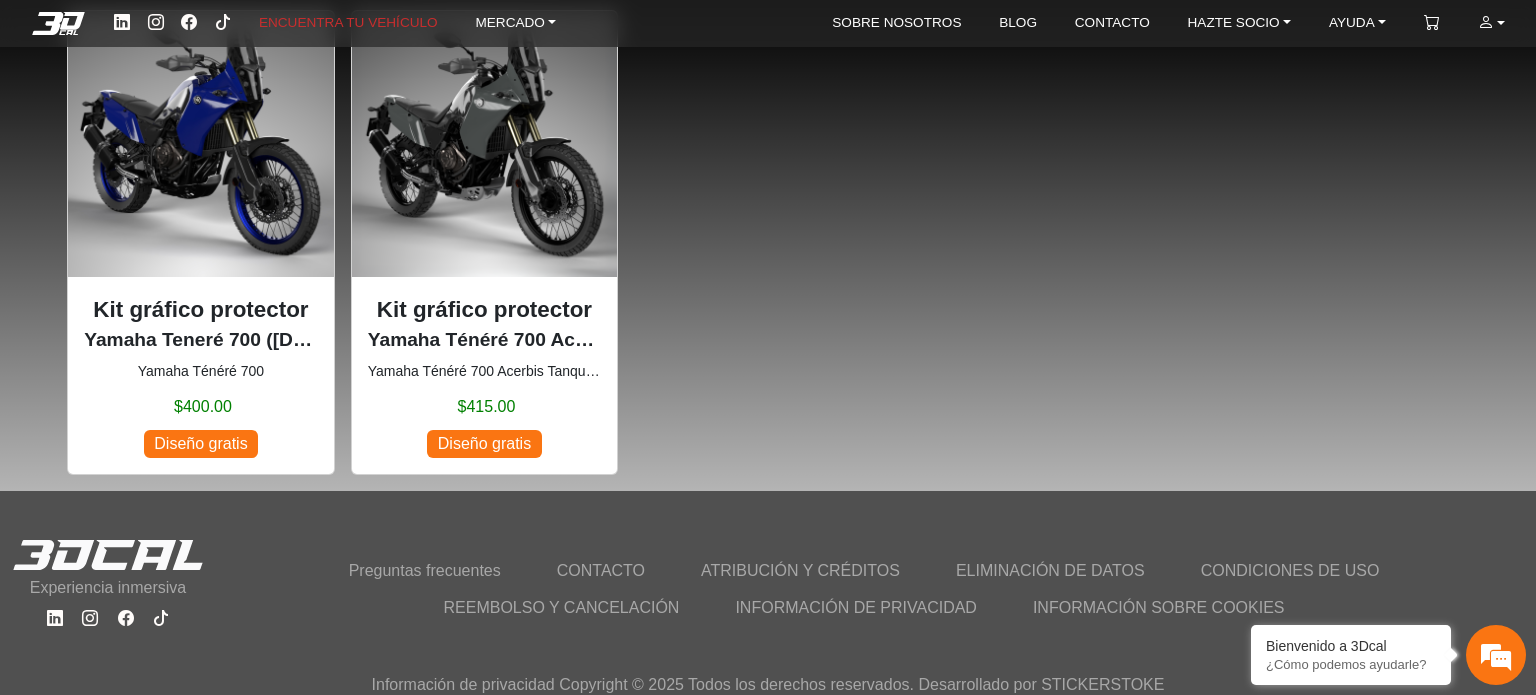 click on "Diseño gratis" 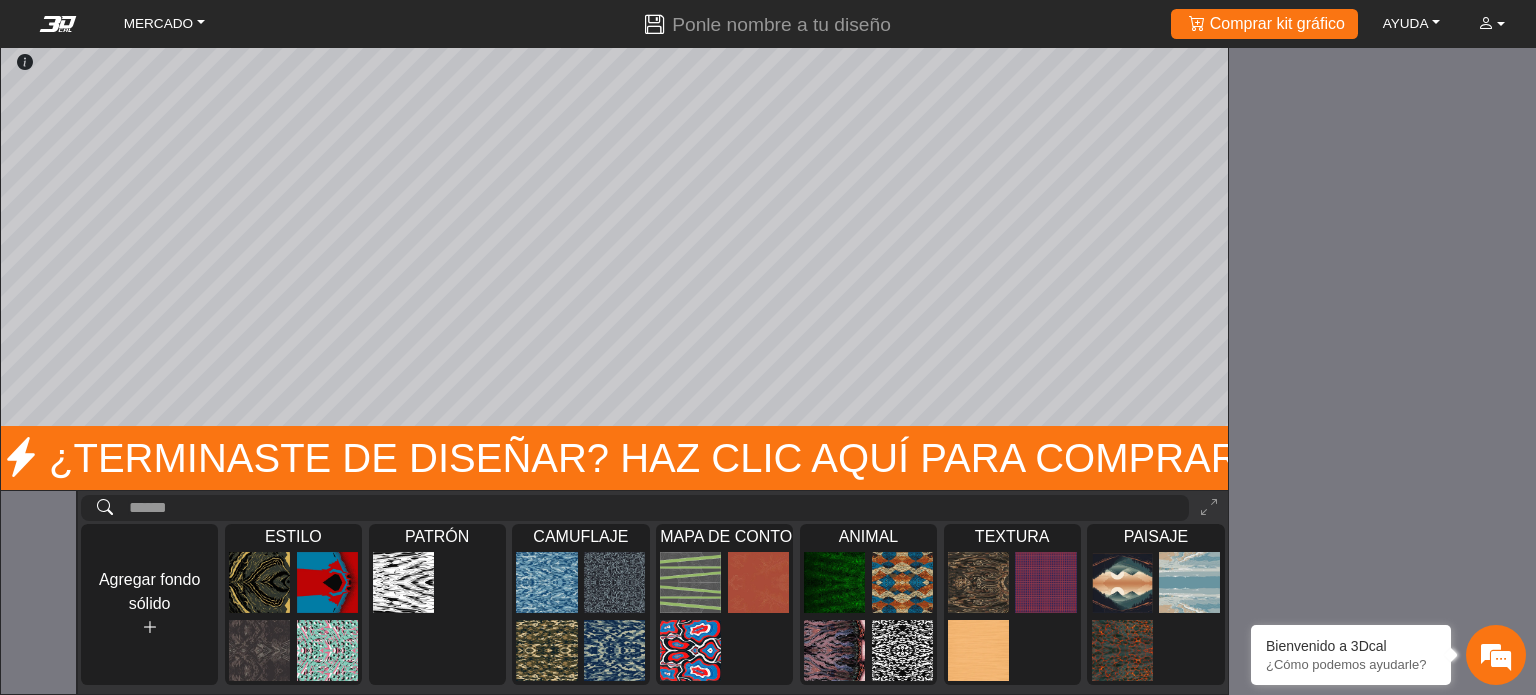 click on "Cargando... ¿Terminaste de diseñar? Haz clic aquí para comprar. ATAJOS: Presione  F la tecla para activar el modo de enfoque en un activo seleccionado (excepto fondos). Mantenga presionado  ctrl y haga clic para desplazarse en el editor 2D. Mantenga presionada la tecla  ctrl + desplazarse para controlar el zoom en el editor 2D. Presione  F2 para alternar entre 2D y 3D. Presione  C para alternar la herramienta de color. Presione  ctrl + 0 para ajustar el lienzo a la pantalla. Agregar fondo sólido ESTILO Cargando... PATRÓN Cargando... CAMUFLAJE Cargando... MAPA DE CONTORNOS Cargando... ANIMAL Cargando... TEXTURA Cargando... PAISAJE Cargando...
0 BANDERA ********* Selección de colores bandera Colores básicos Paleta Cuadrado Precisión Información útil: No hay ningún elemento en esta capa. Seleccione un elemento de la Biblioteca de Recursos." at bounding box center [768, 347] 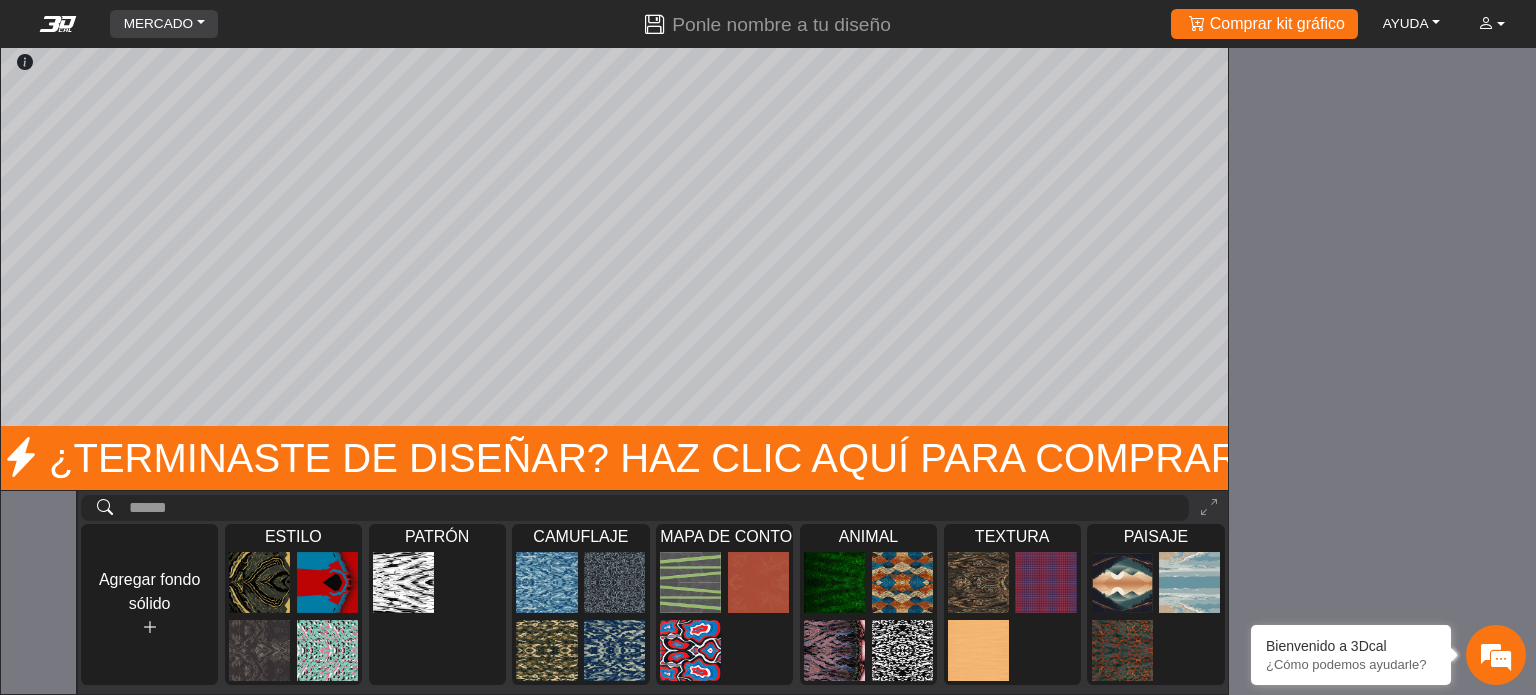 click on "MERCADO" at bounding box center [158, 23] 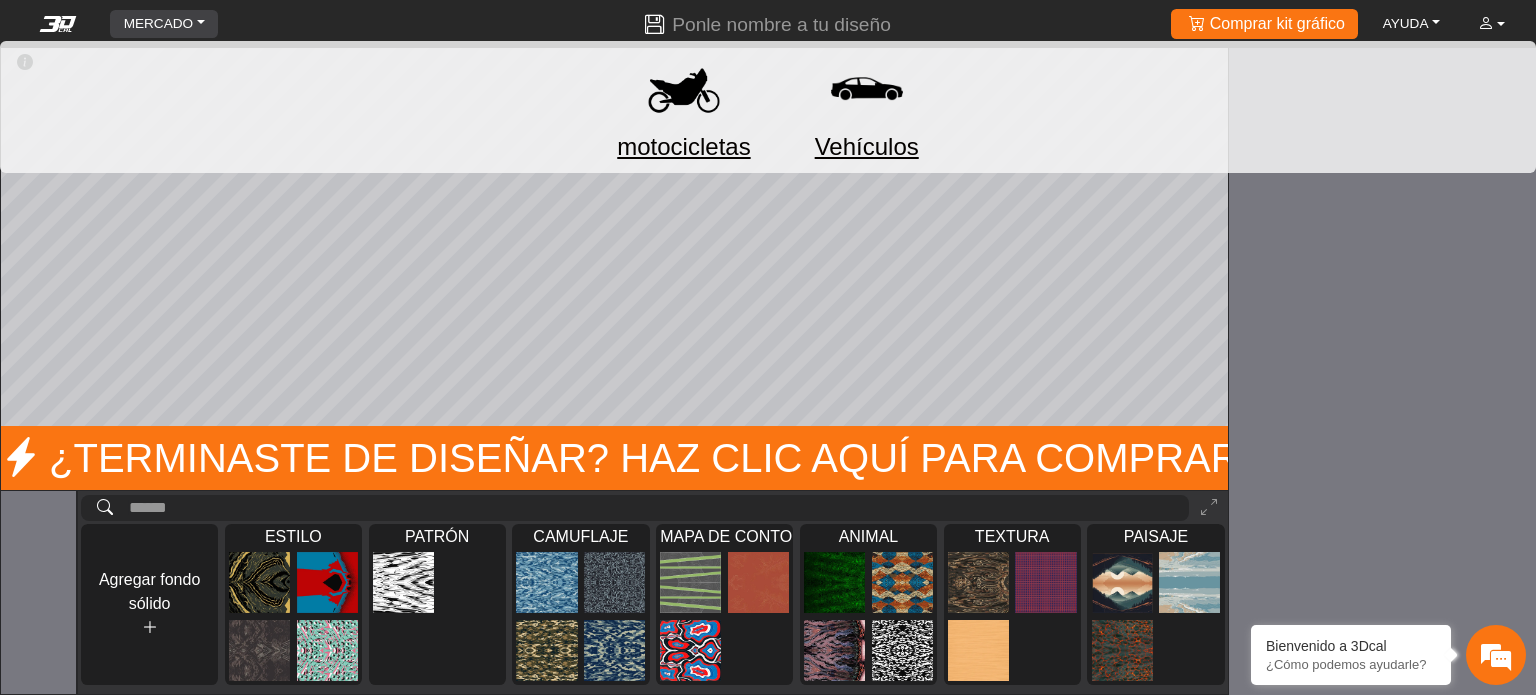 click at bounding box center [684, 89] 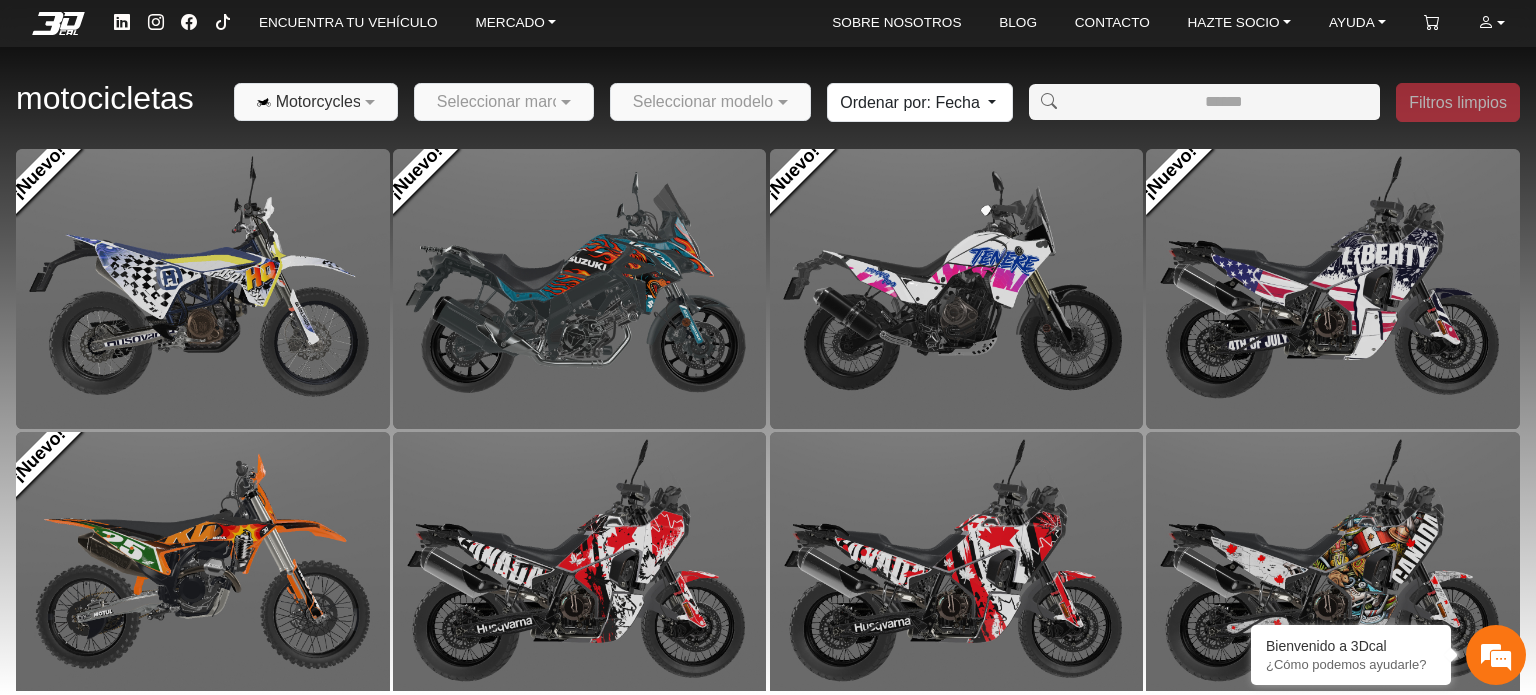 scroll, scrollTop: 0, scrollLeft: 0, axis: both 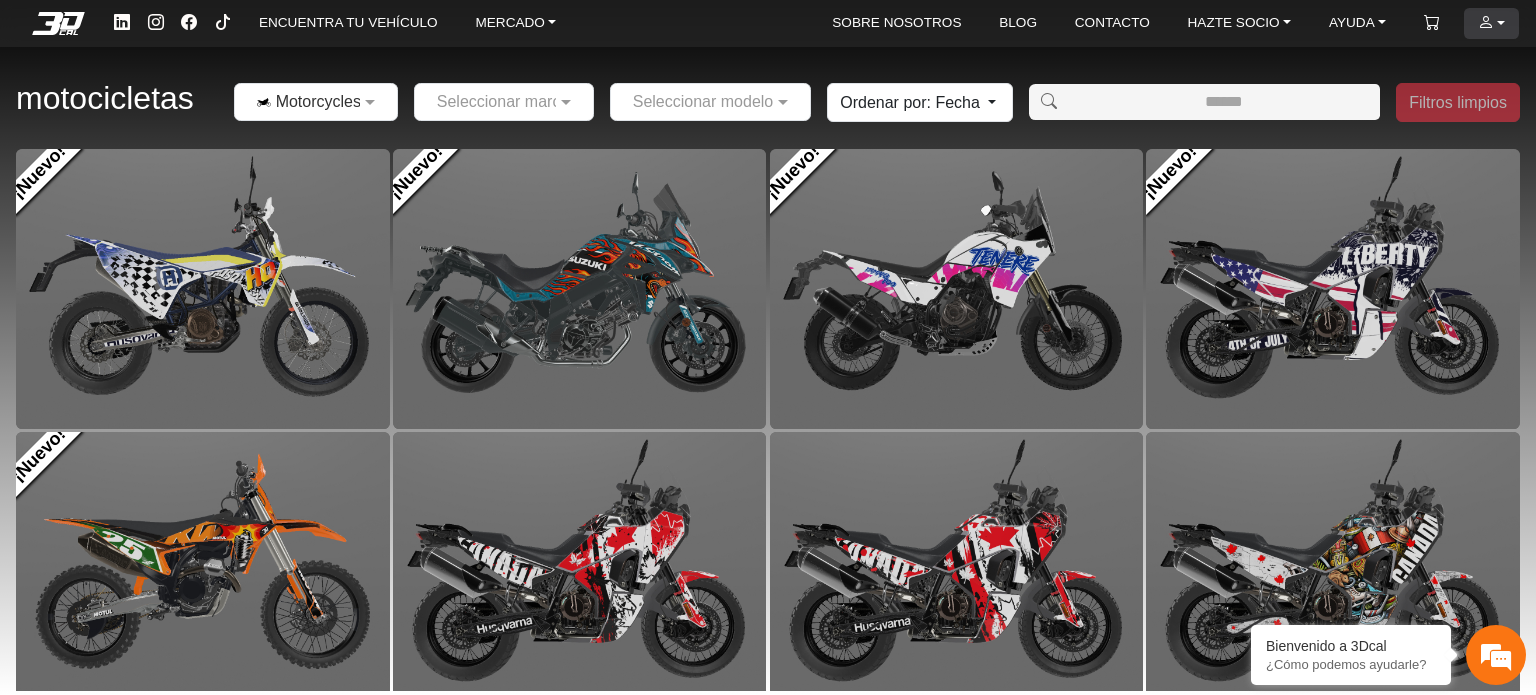 click at bounding box center [1486, 22] 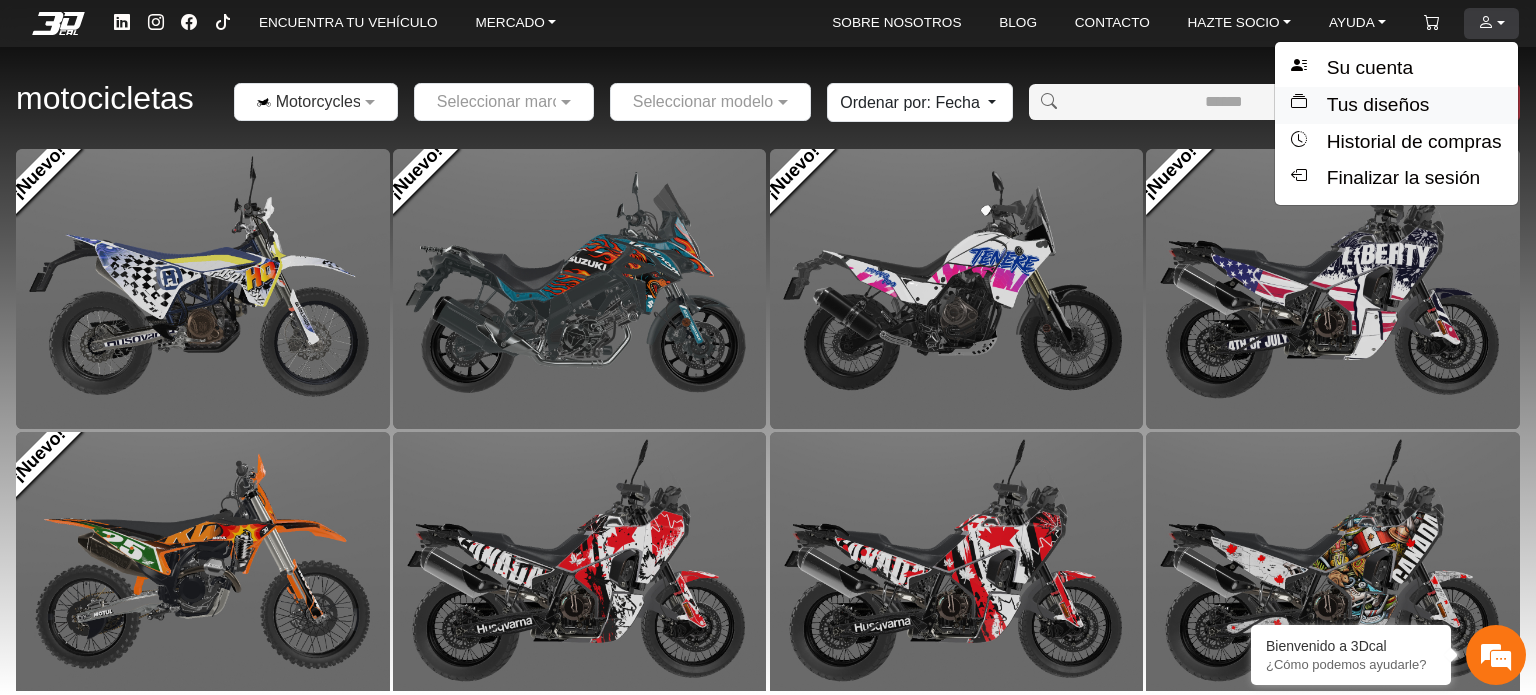 click on "Tus diseños" at bounding box center (1396, 105) 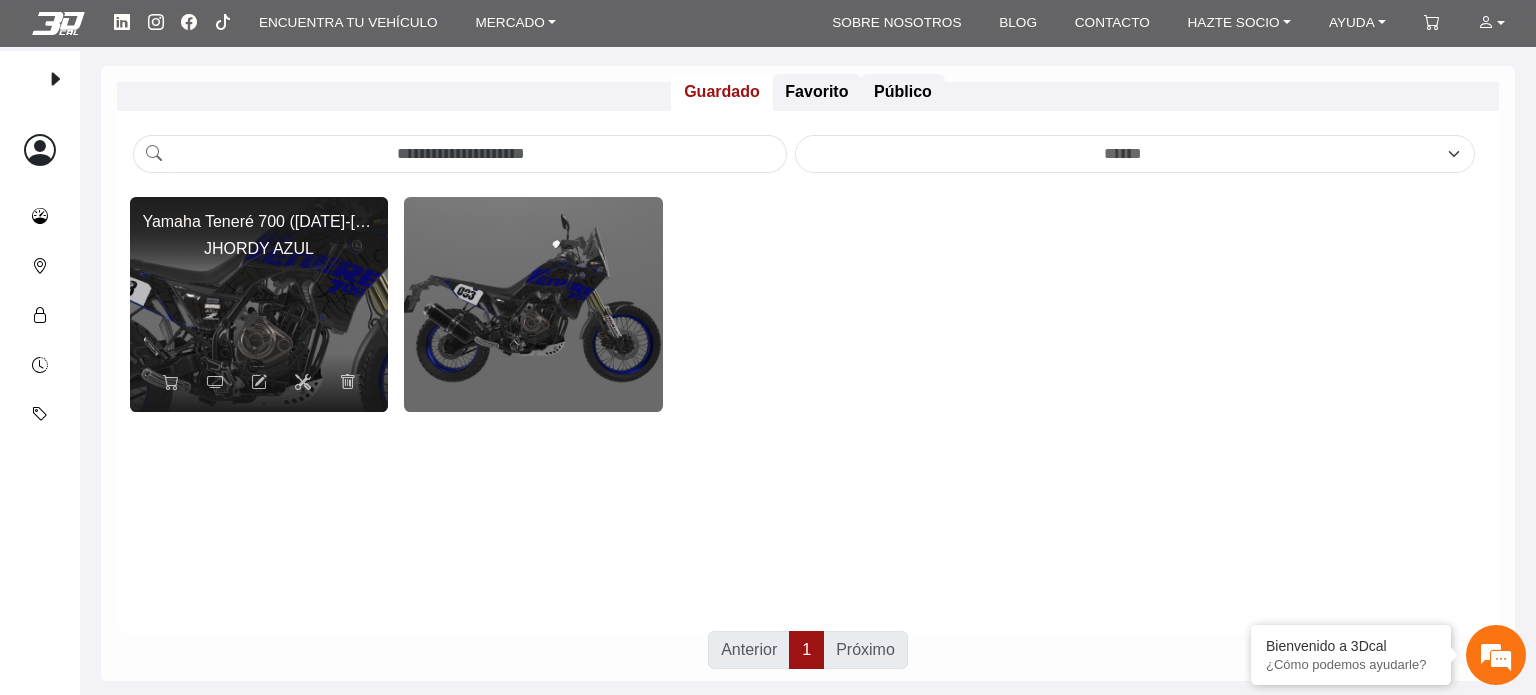click 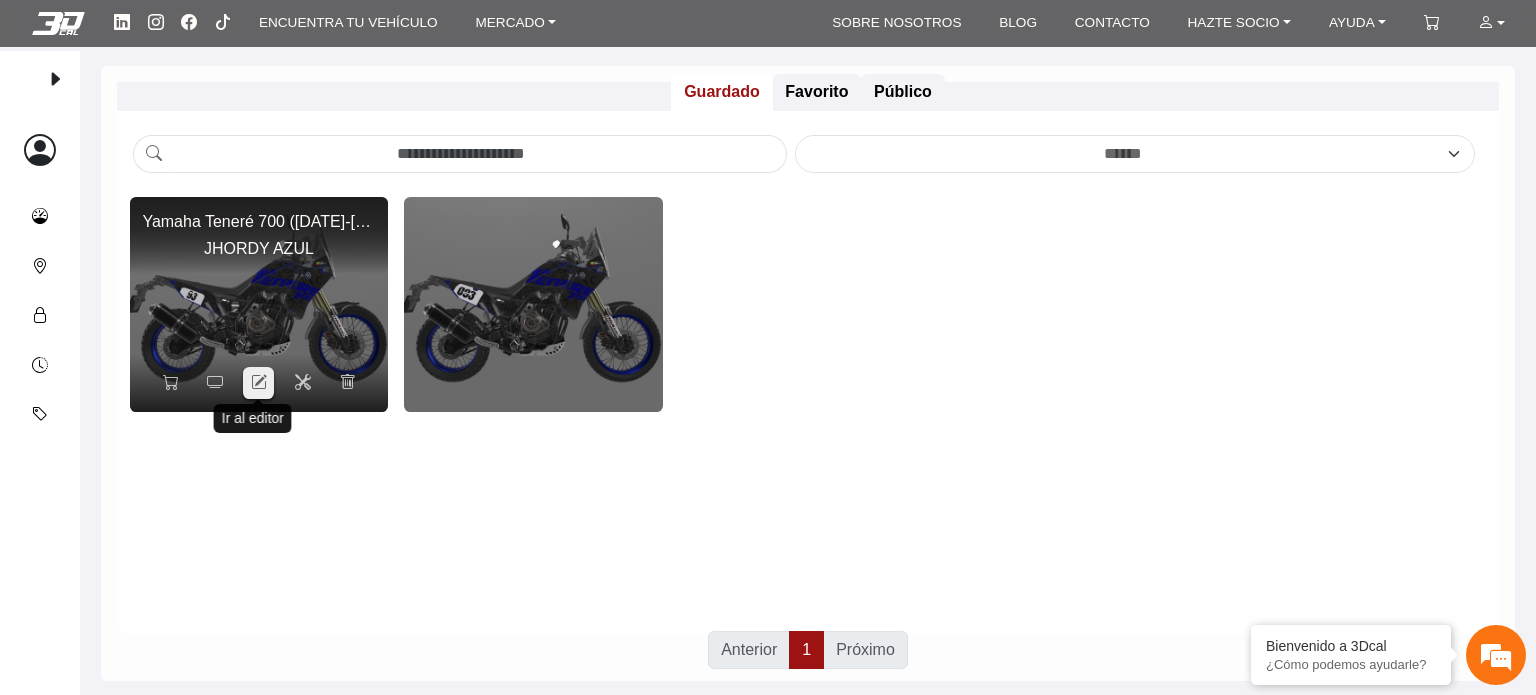 click 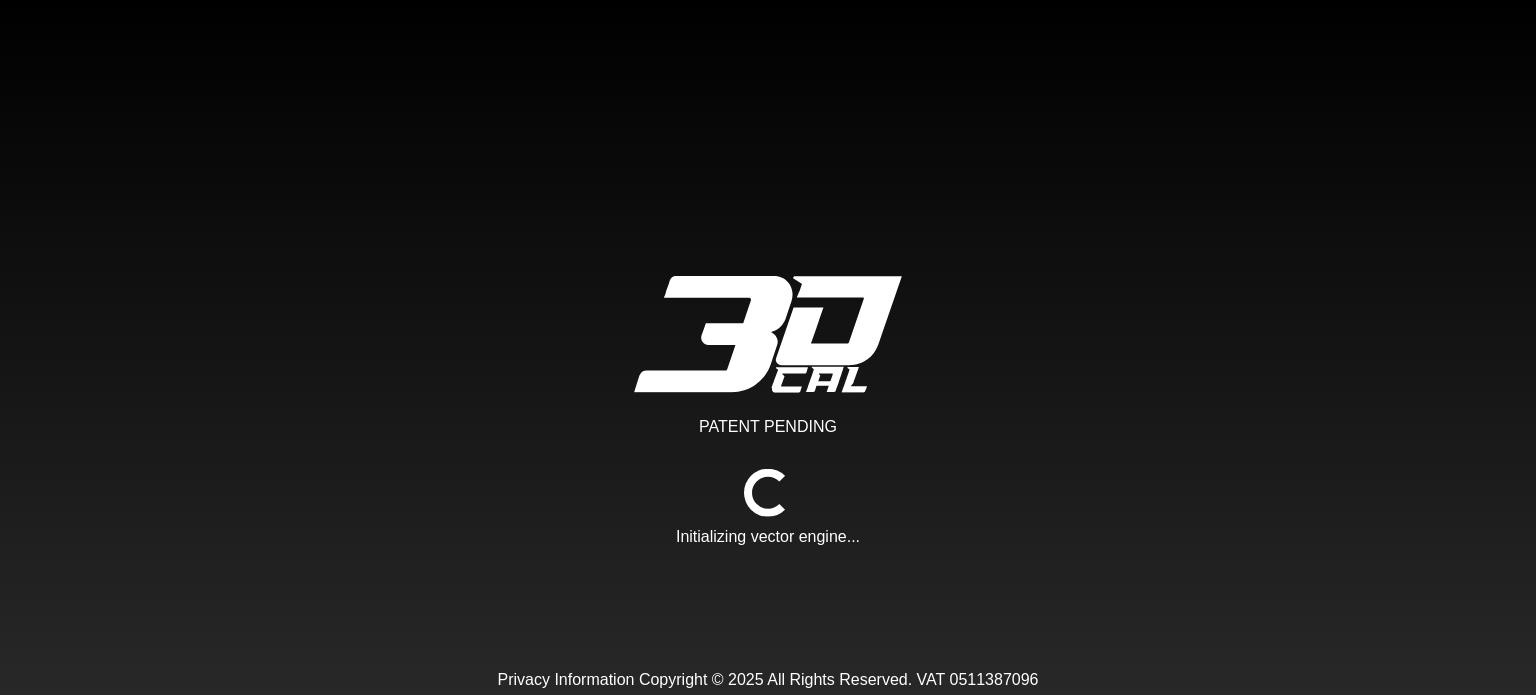 scroll, scrollTop: 0, scrollLeft: 0, axis: both 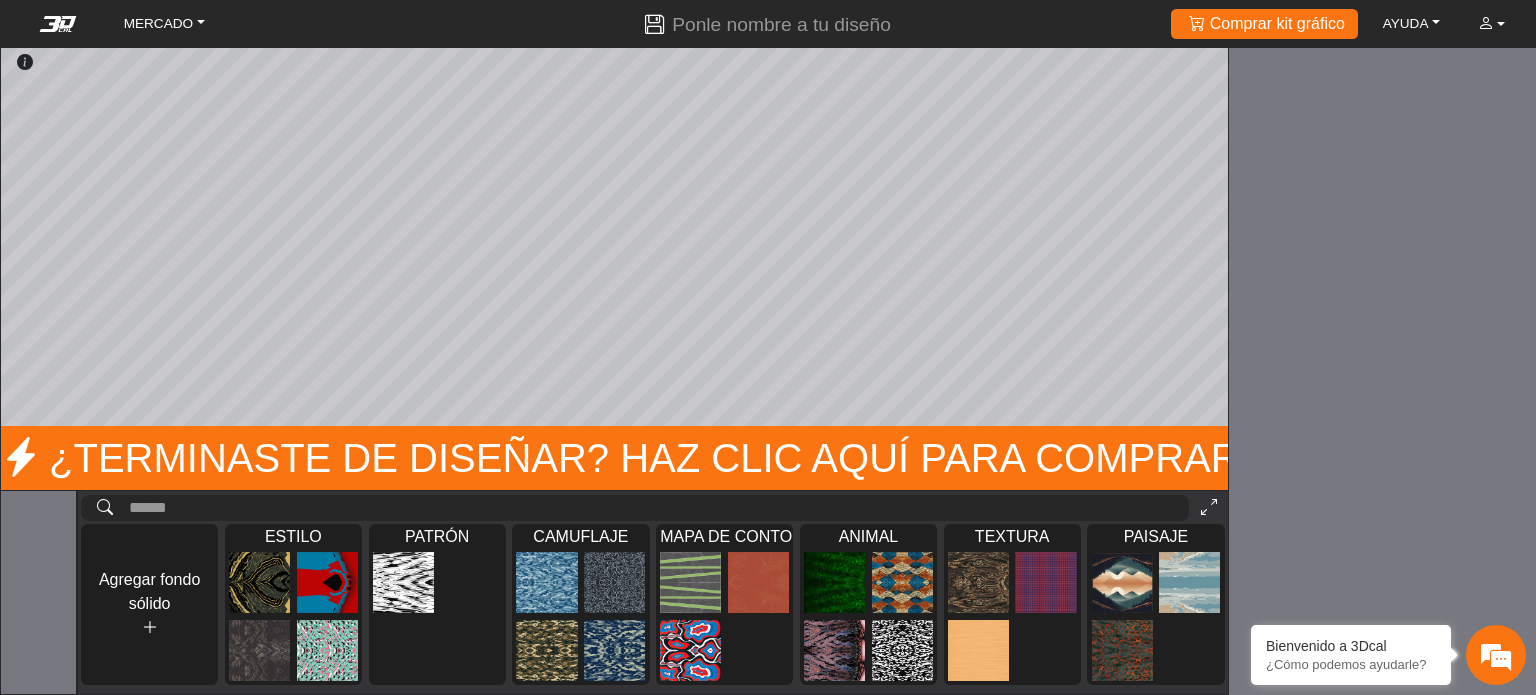 click at bounding box center [1209, 507] 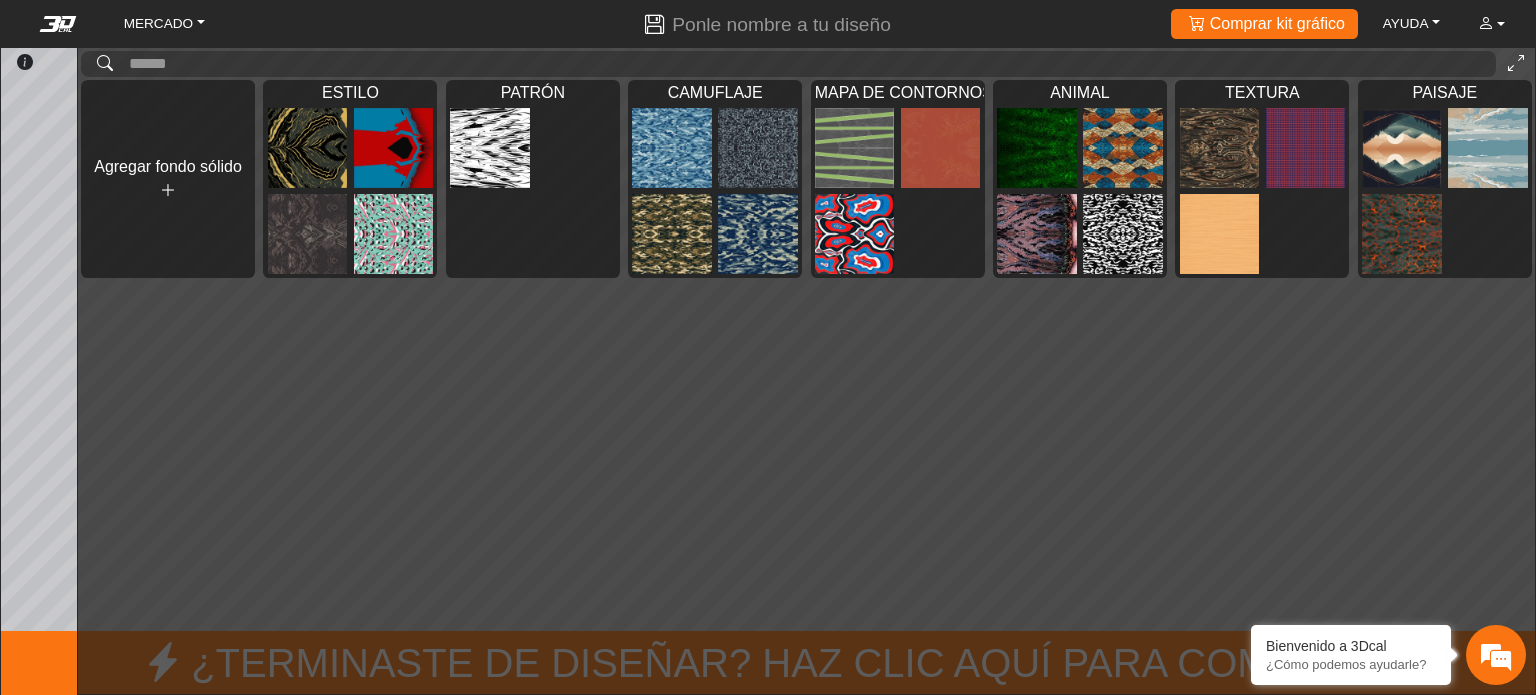 scroll, scrollTop: 0, scrollLeft: 0, axis: both 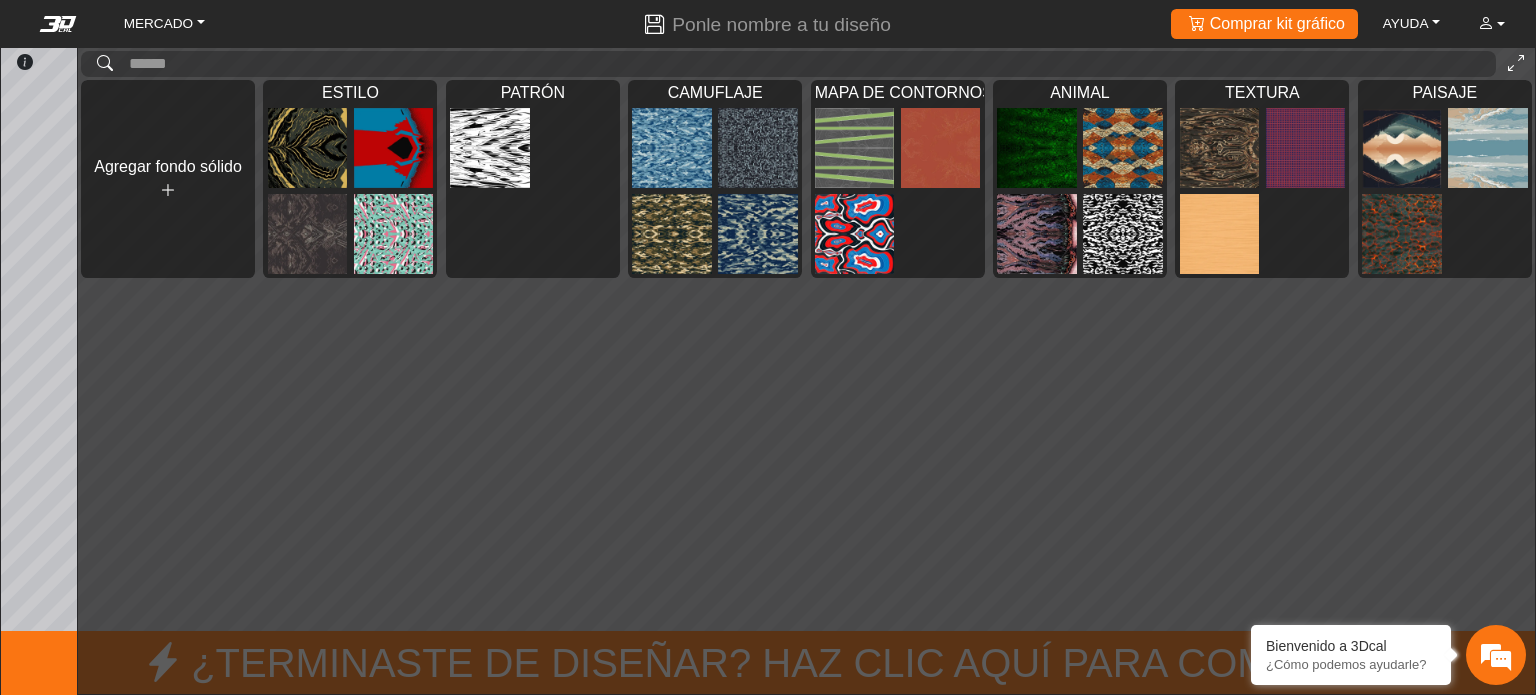 click at bounding box center [1516, 63] 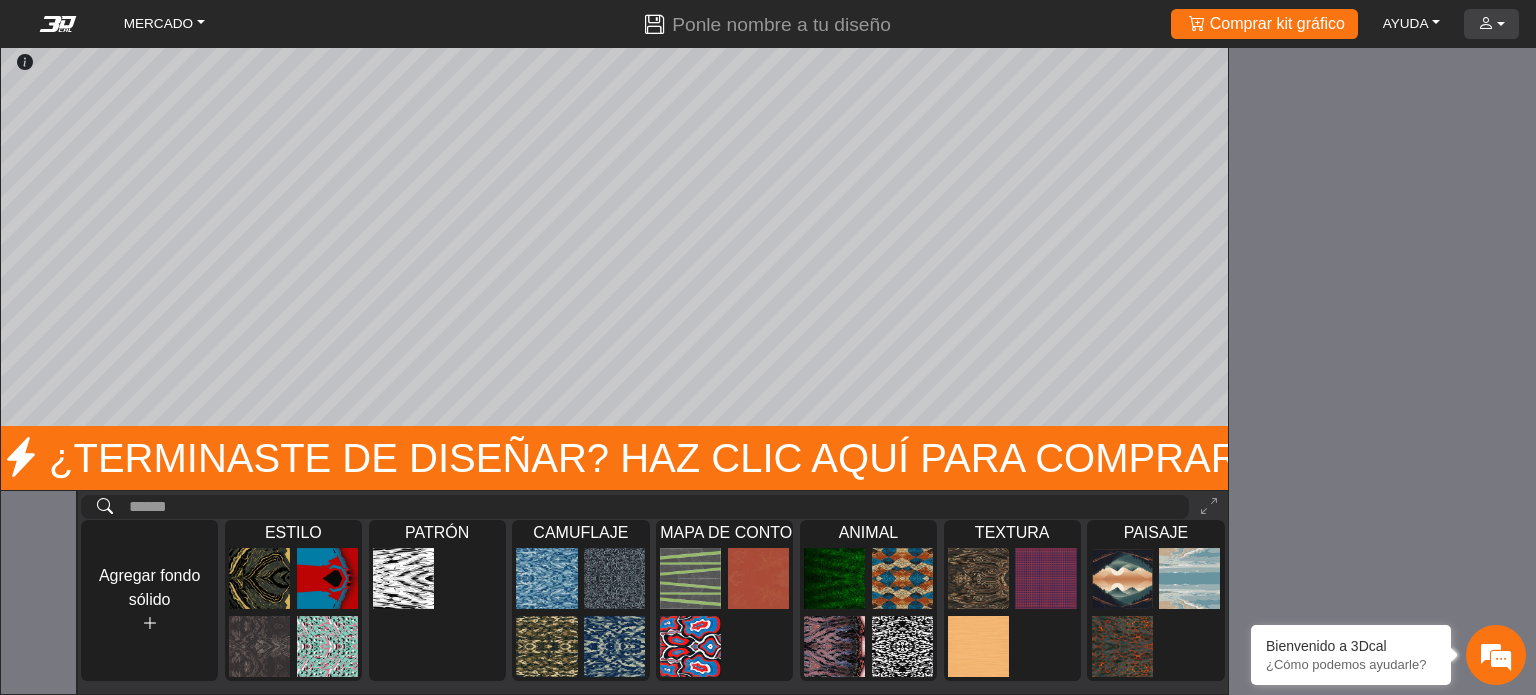 click on "CUENTA" at bounding box center [1491, 24] 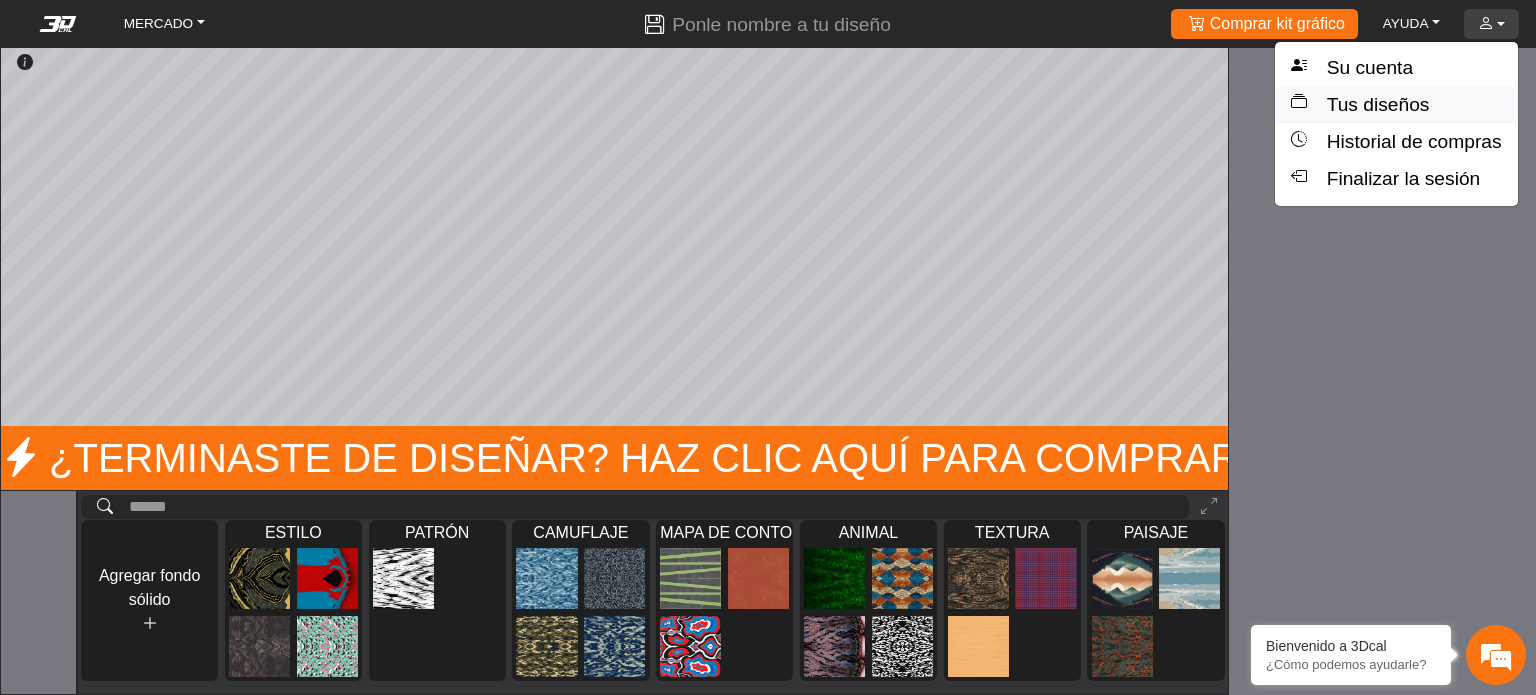 click on "Tus diseños" at bounding box center (1396, 105) 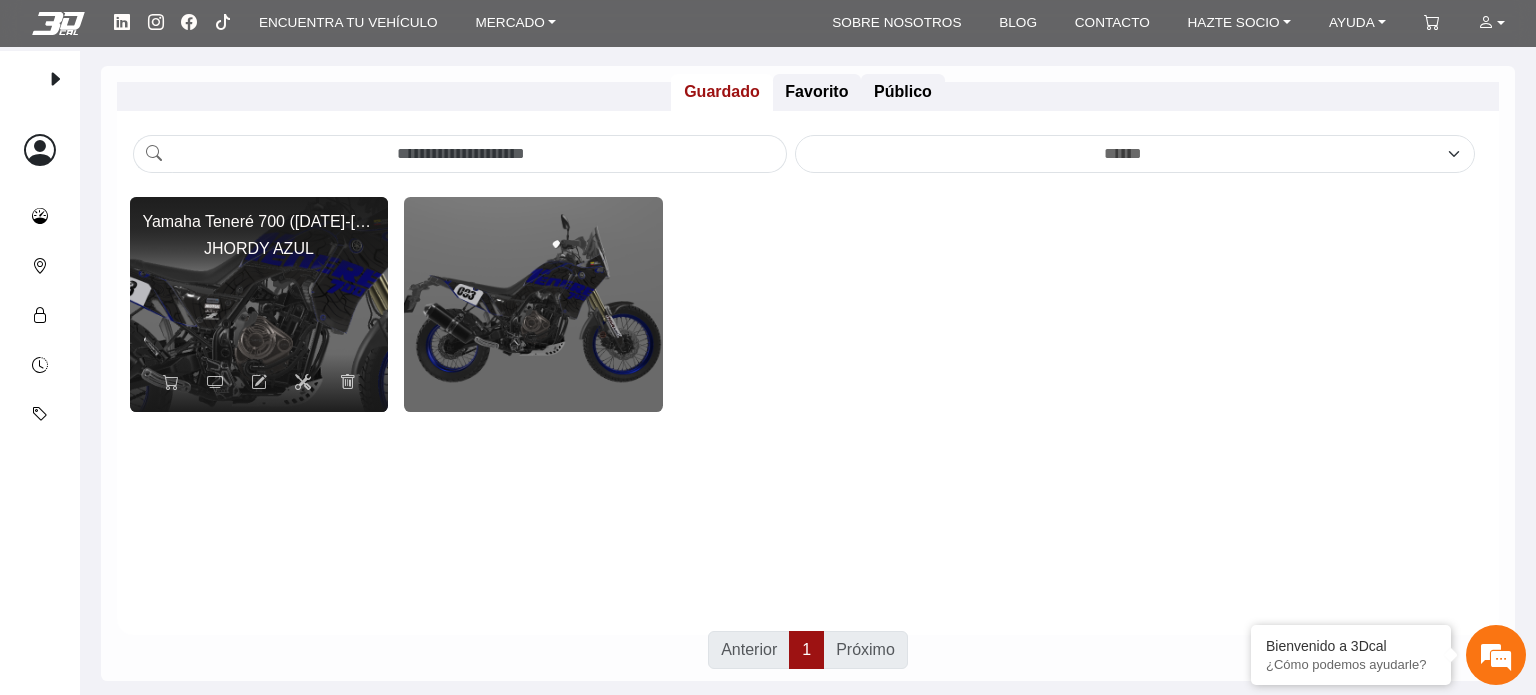 click 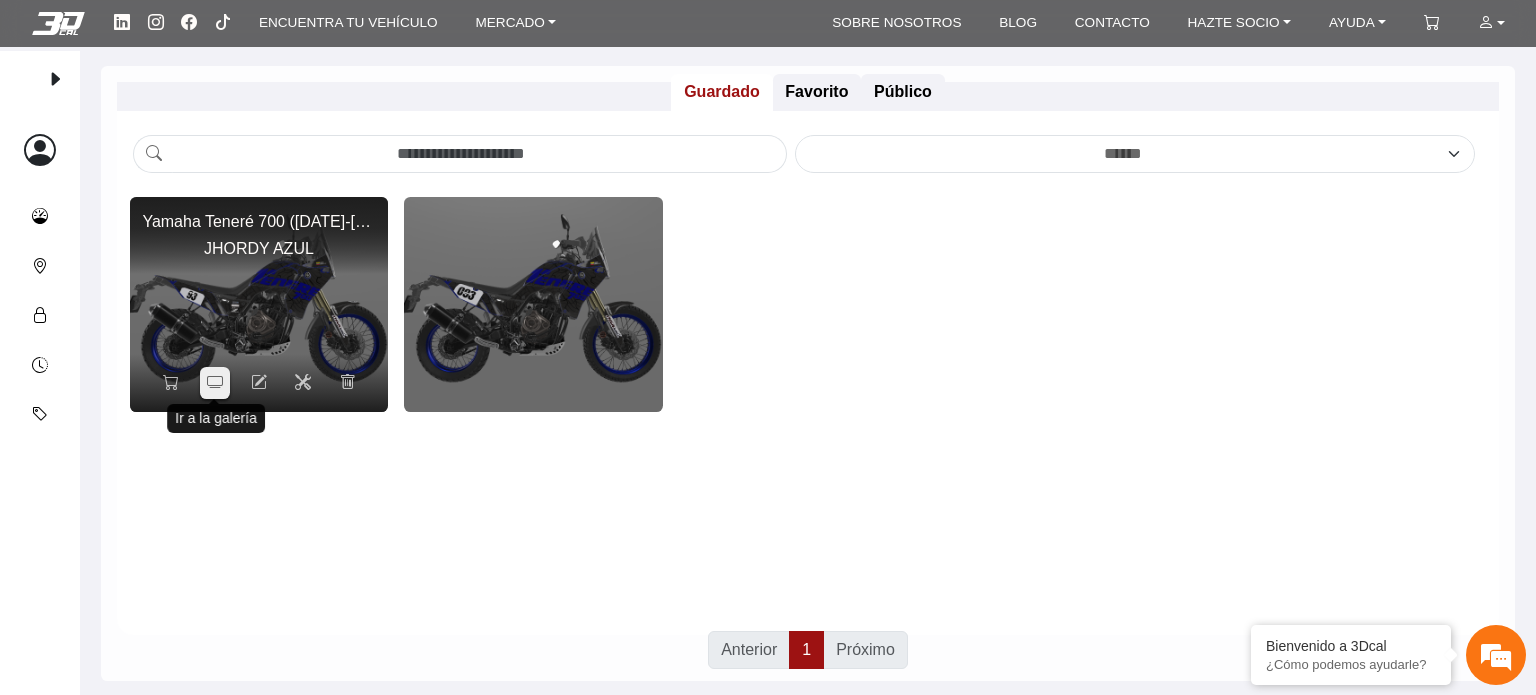 click 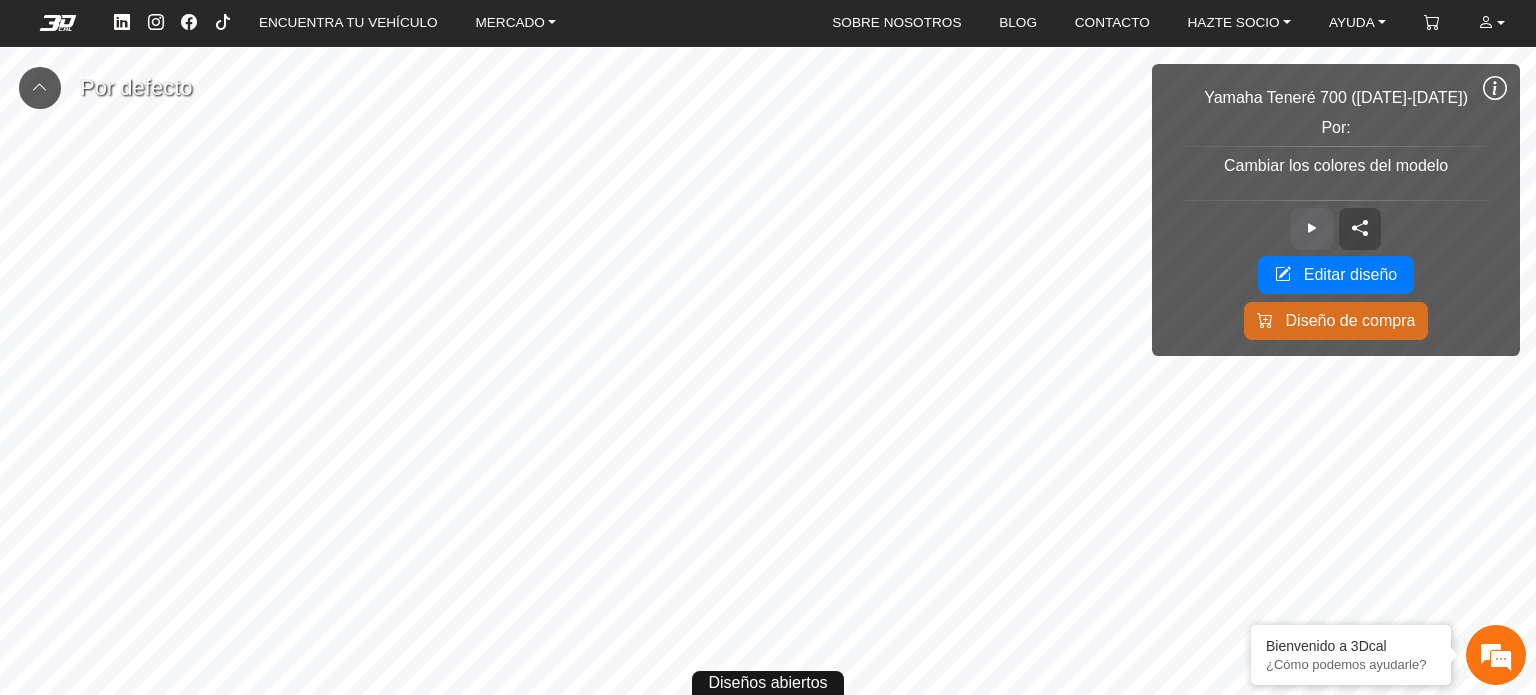click at bounding box center [1312, 229] 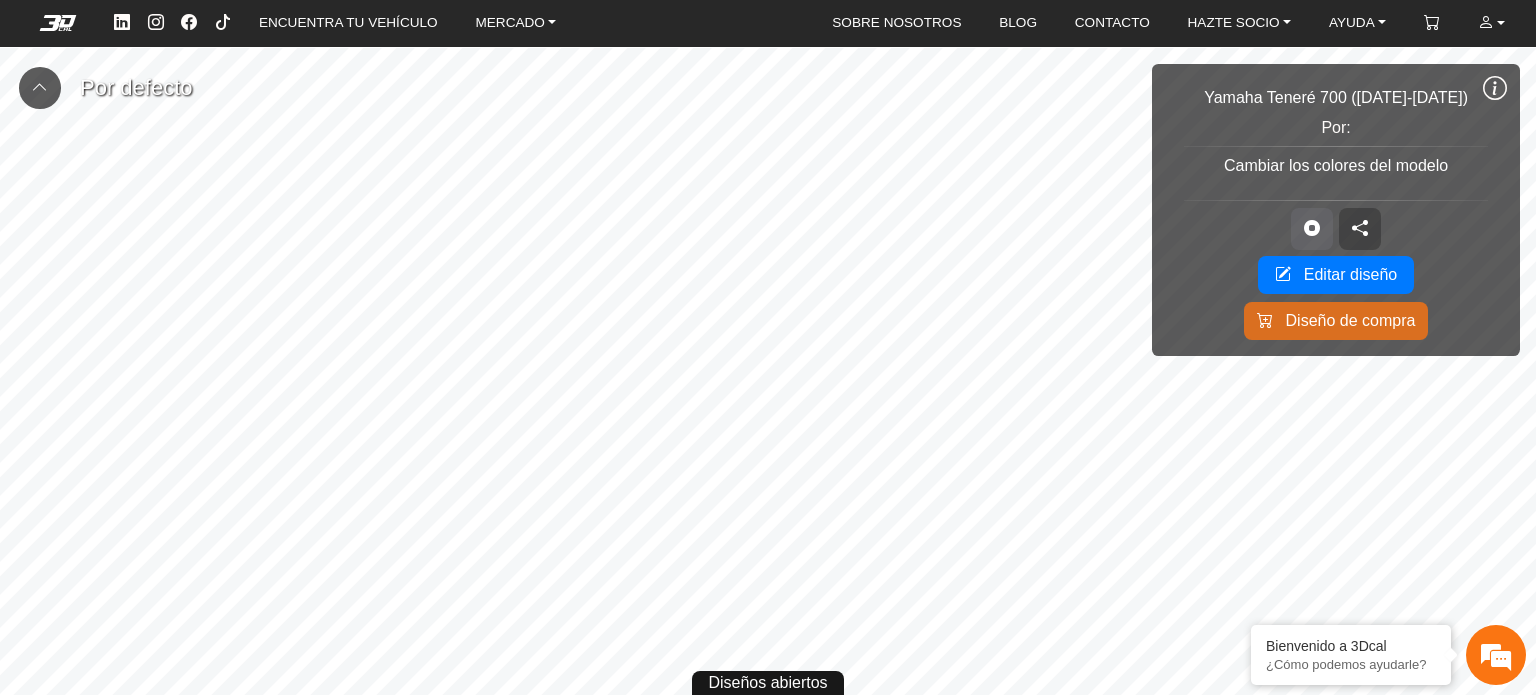 click at bounding box center [1312, 228] 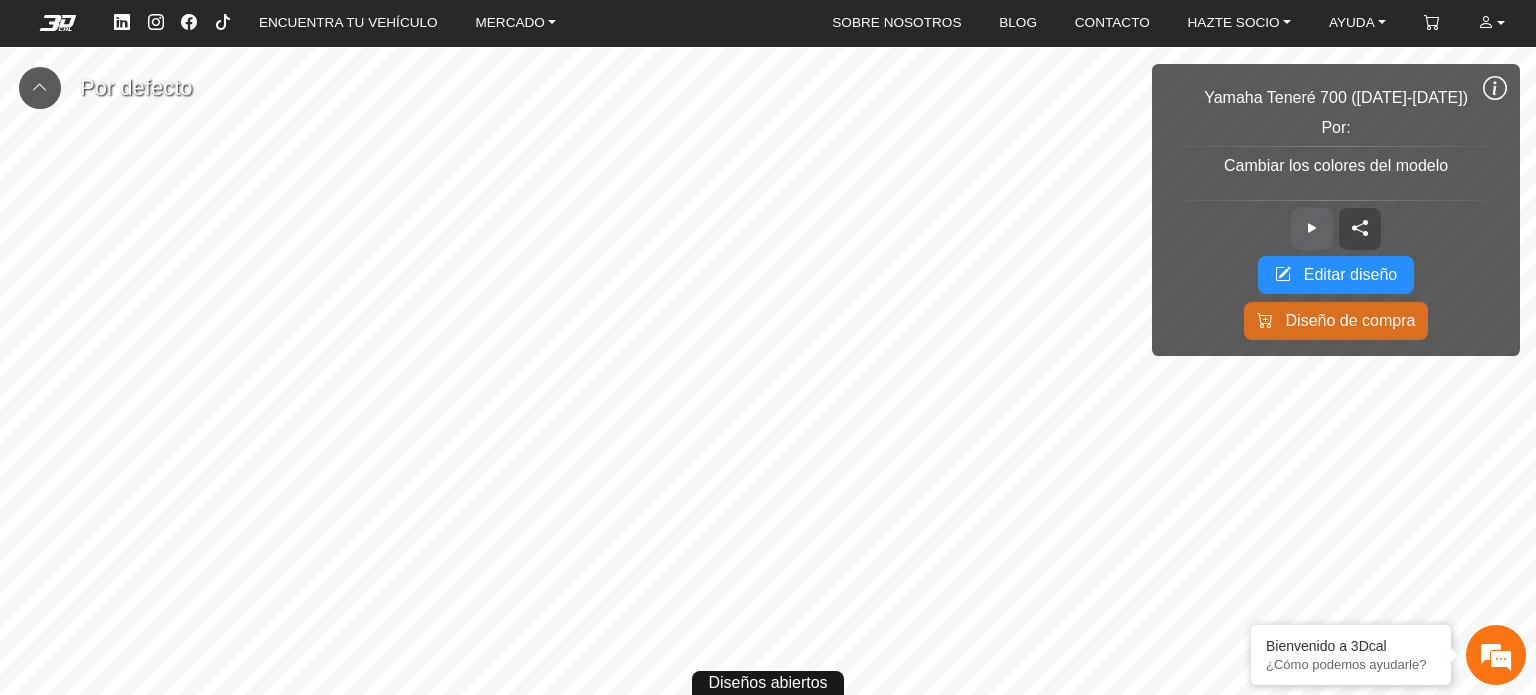 click on "Editar diseño" at bounding box center (1350, 274) 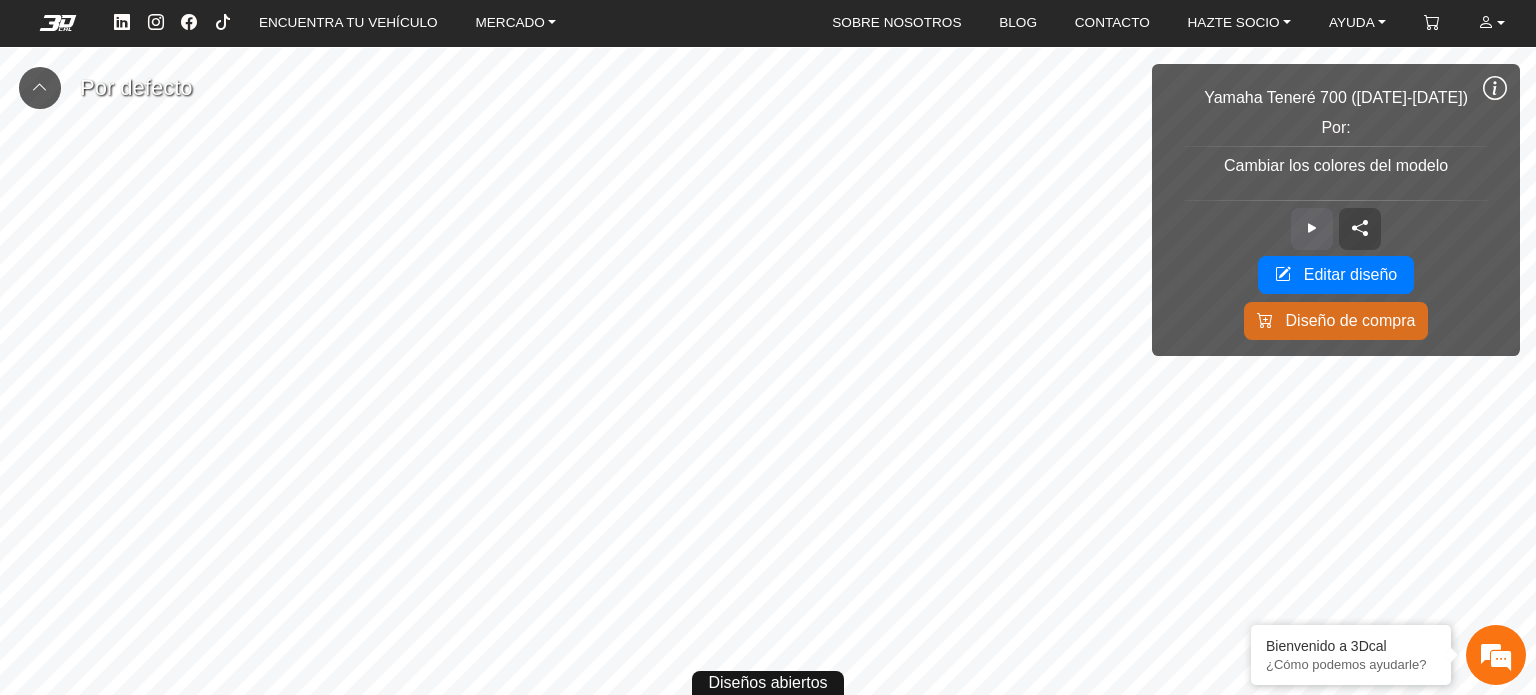 click at bounding box center [40, 87] 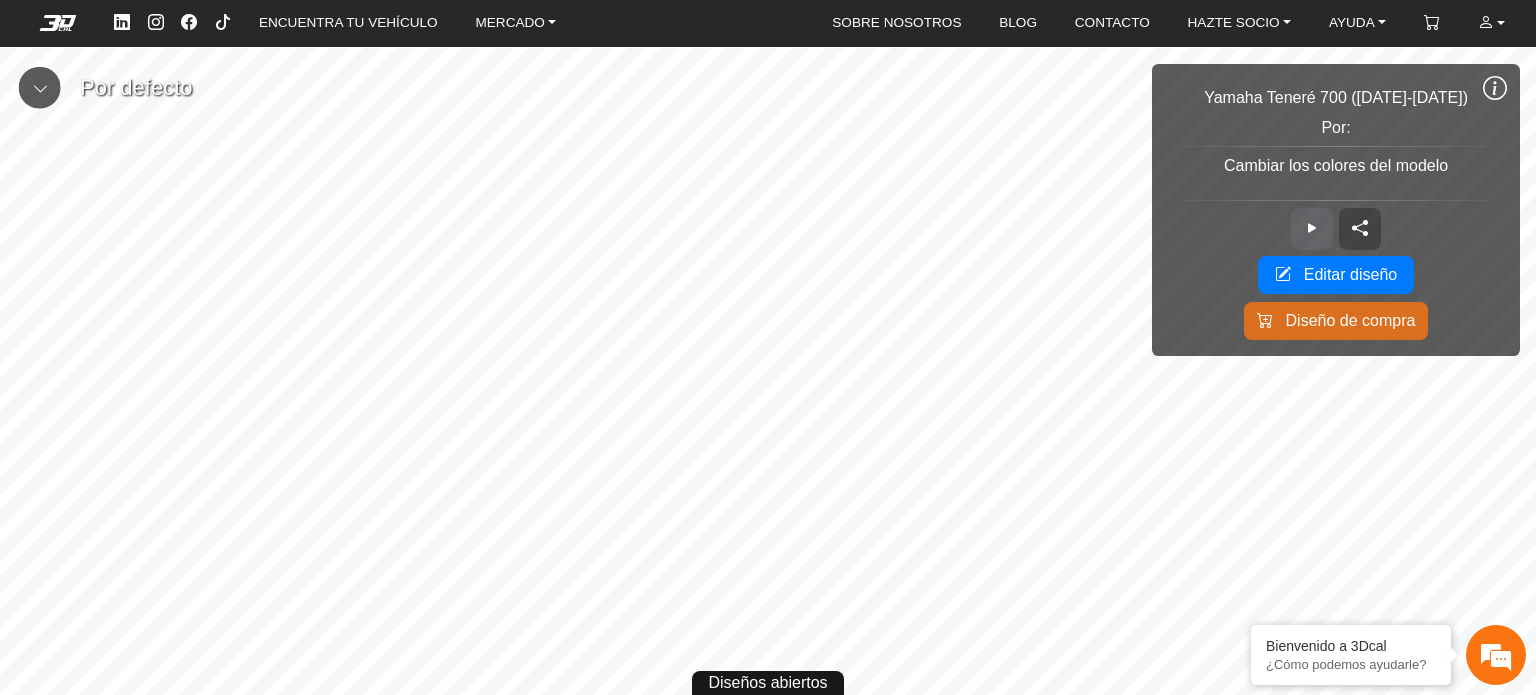 click at bounding box center [40, 88] 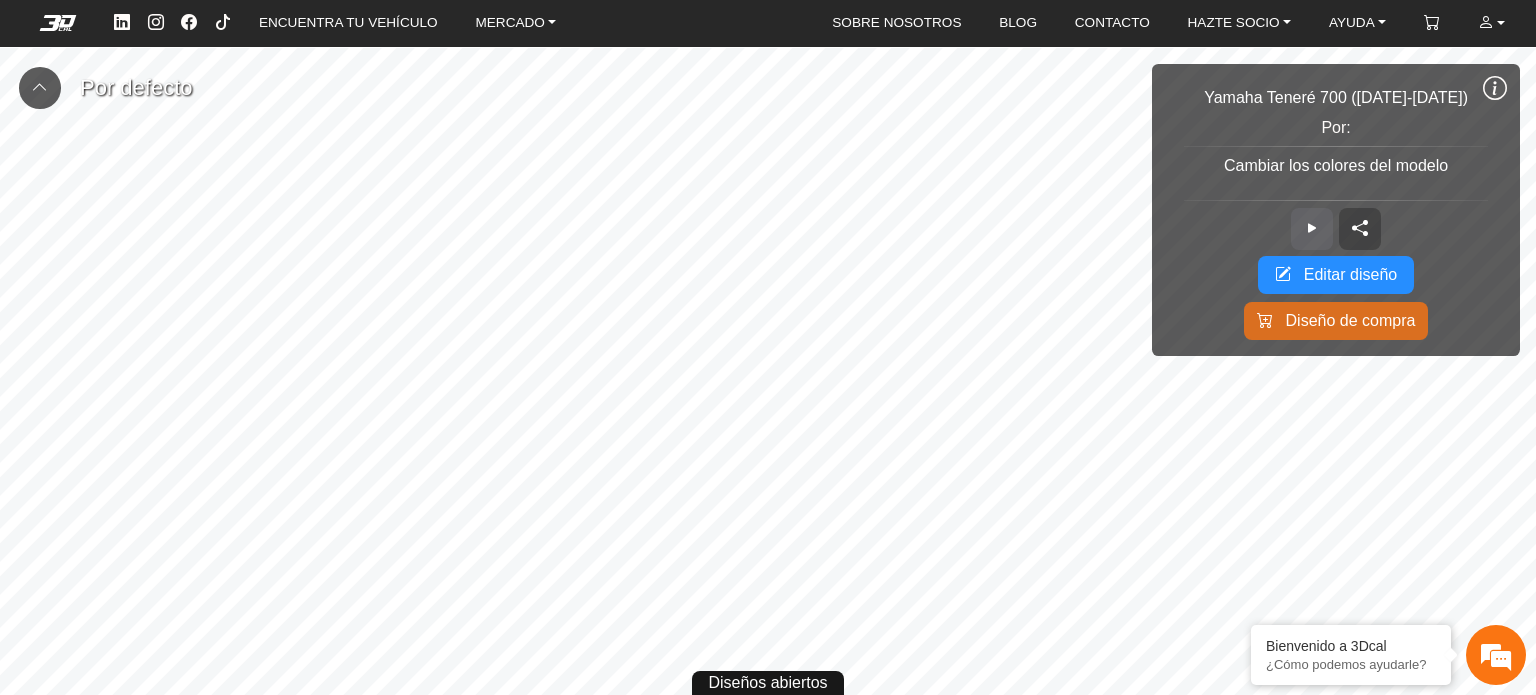 click on "Editar diseño" at bounding box center (1350, 274) 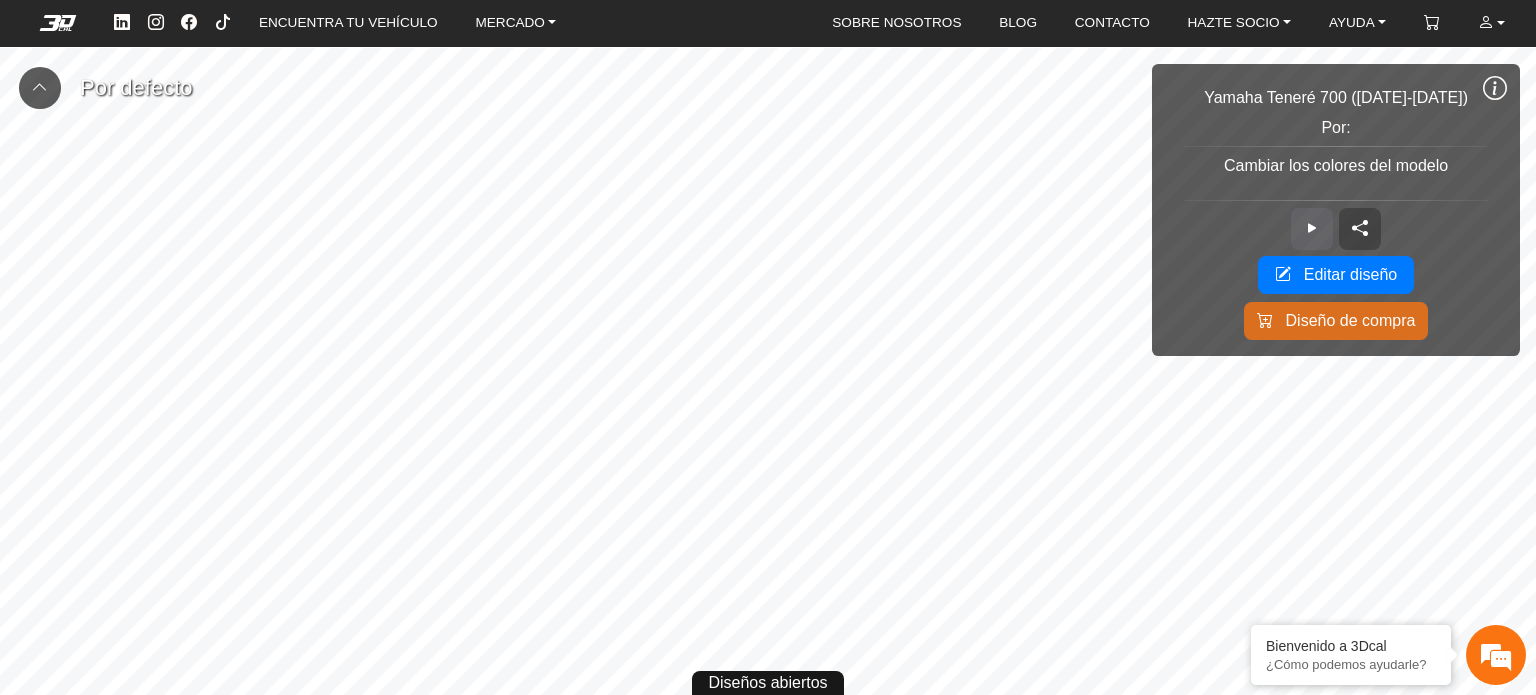 click on "ENCUENTRA TU VEHÍCULO MERCADO SOBRE NOSOTROS BLOG CONTACTO HAZTE SOCIO Comparte los logotipos de tu empresa Organizaciones benéficas Licencia de nuestro software Artistas y creadores AYUDA Centro de ayuda de vídeo Preguntas frecuentes Trabajar con un artista CARRO CUENTA Su cuenta Tus diseños Historial de compras Finalizar la sesión" 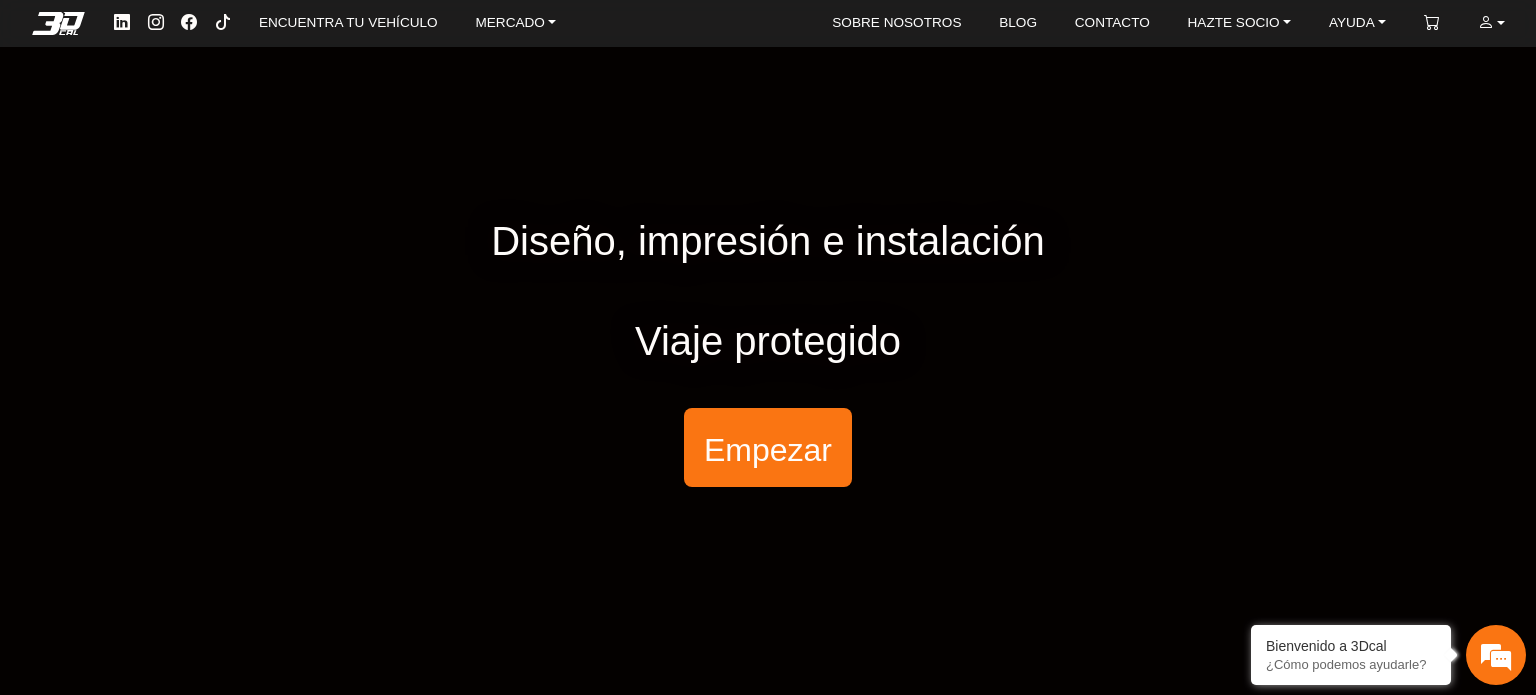 click on "Empezar" at bounding box center [768, 449] 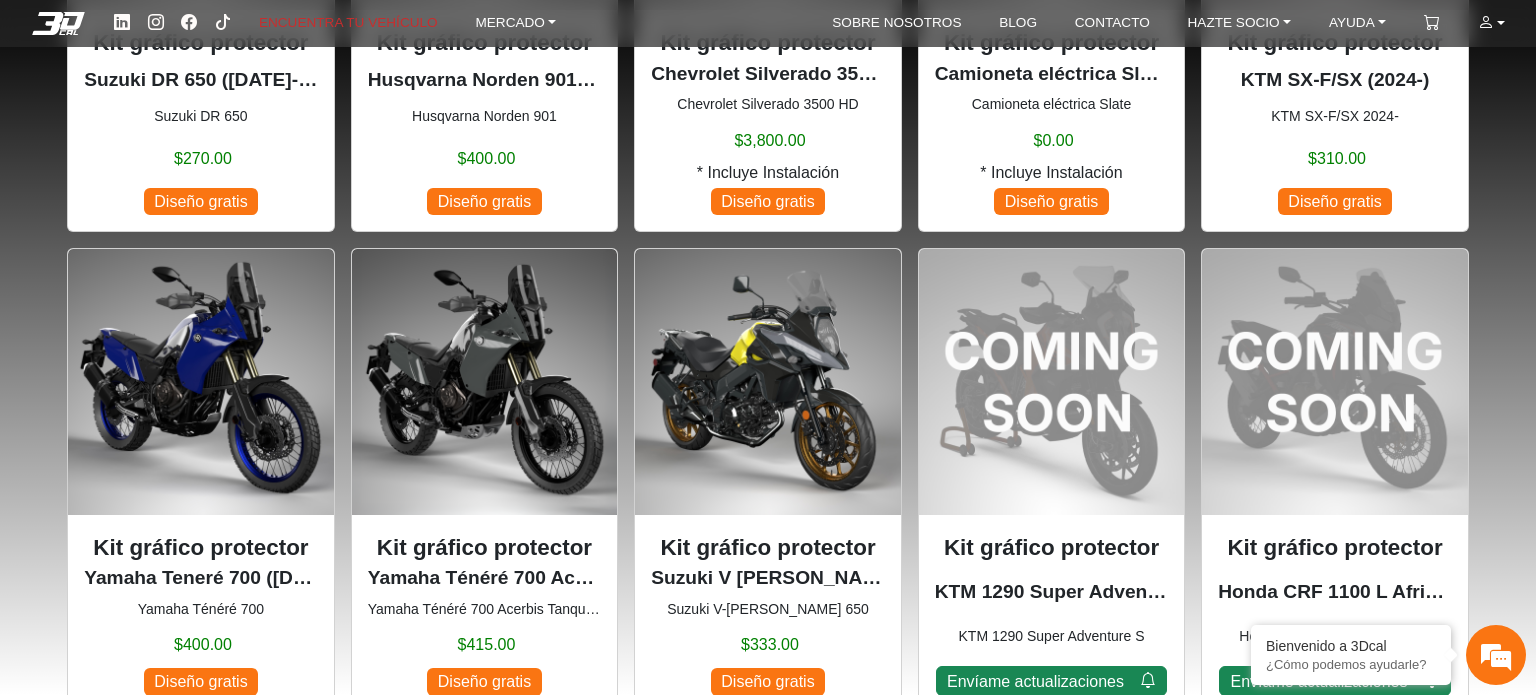scroll, scrollTop: 987, scrollLeft: 0, axis: vertical 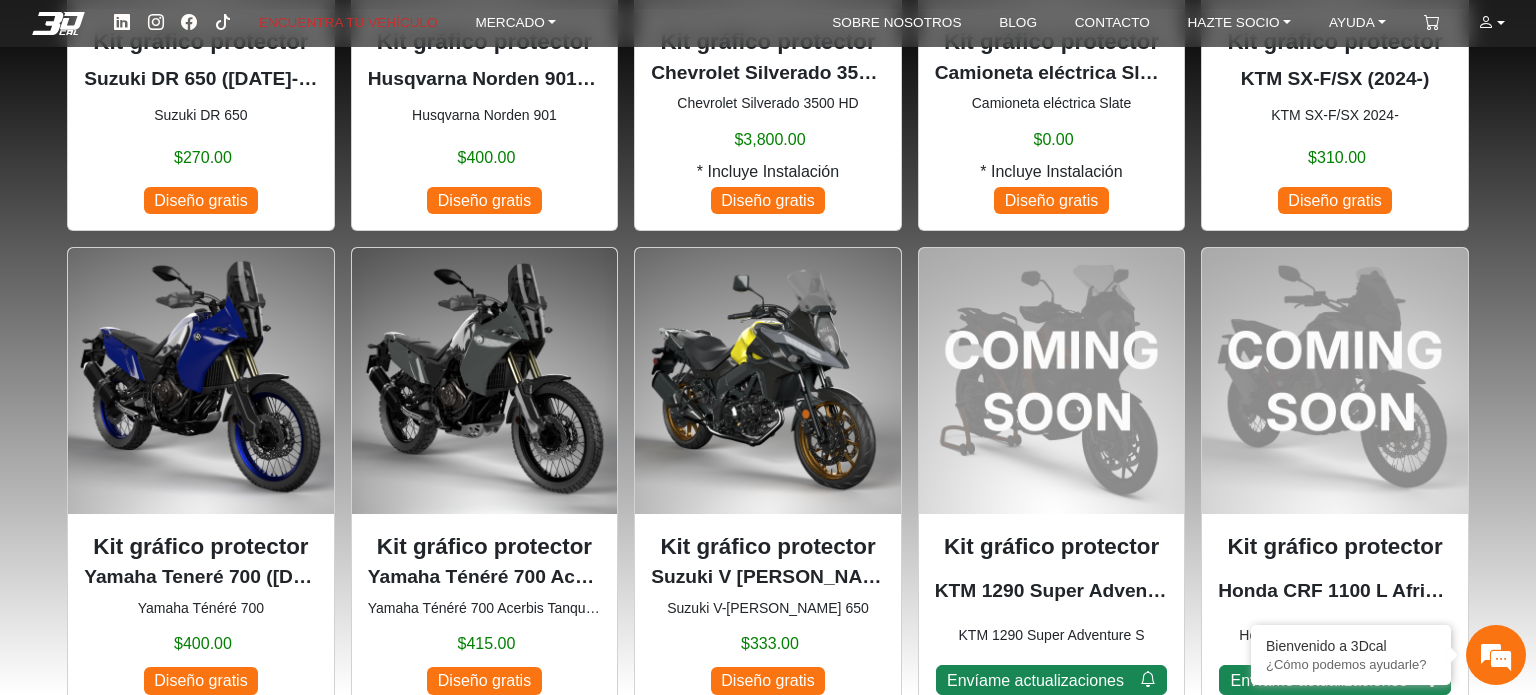 click 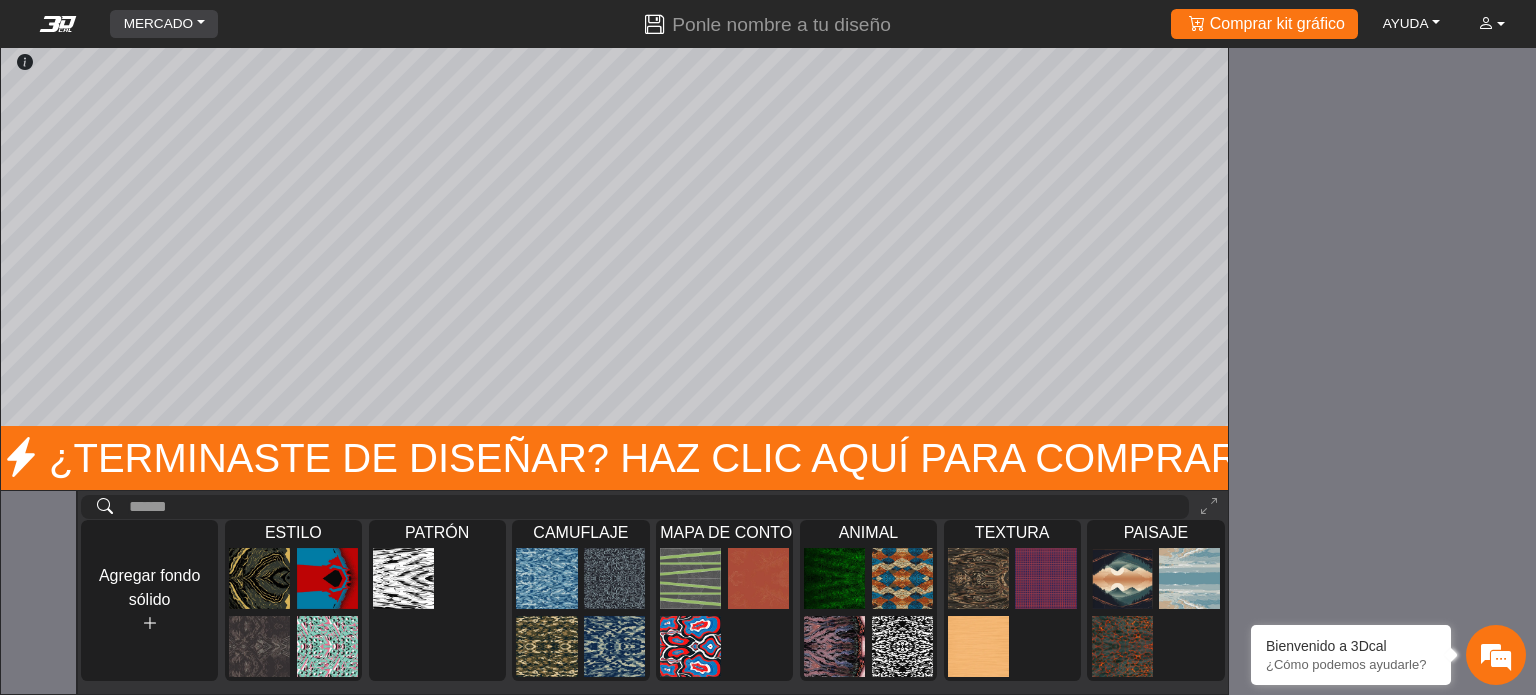 click on "MERCADO" at bounding box center (164, 23) 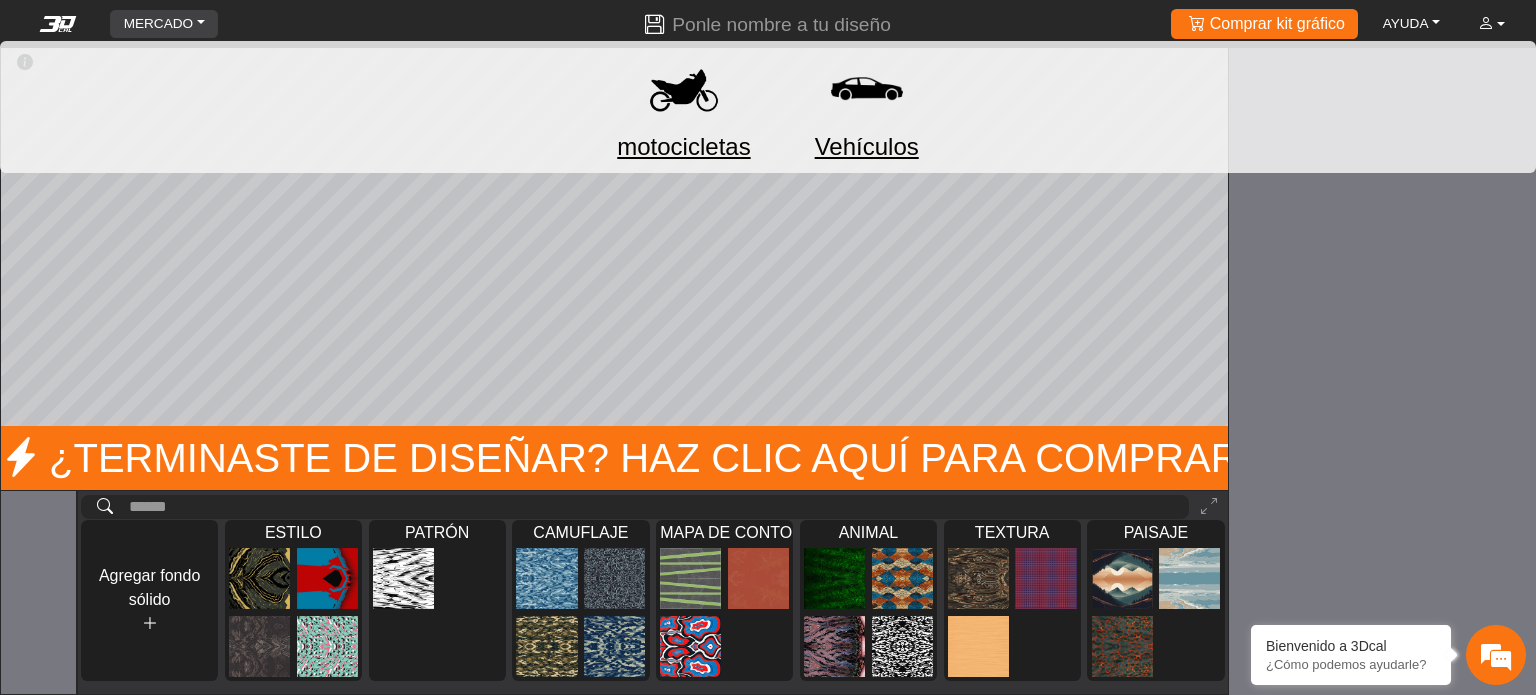 click on "motocicletas" at bounding box center (683, 146) 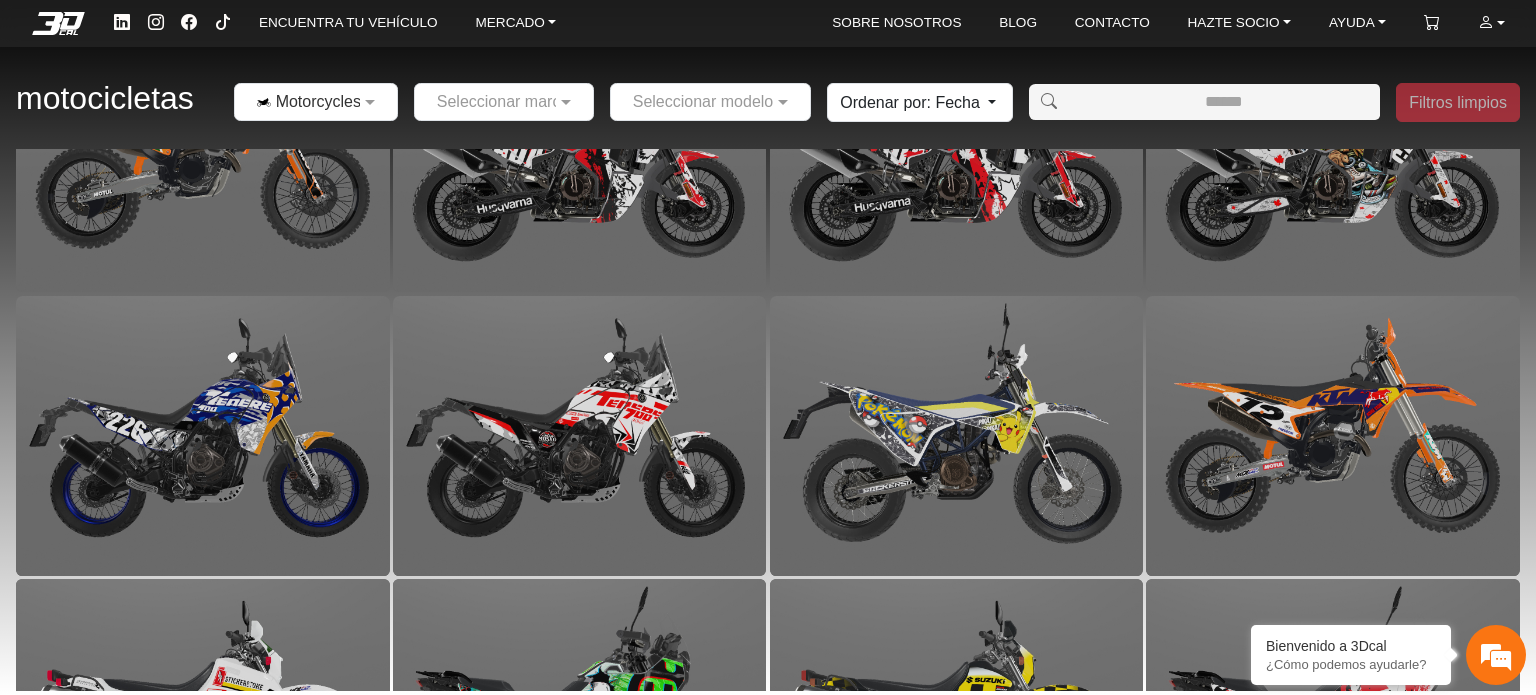scroll, scrollTop: 432, scrollLeft: 0, axis: vertical 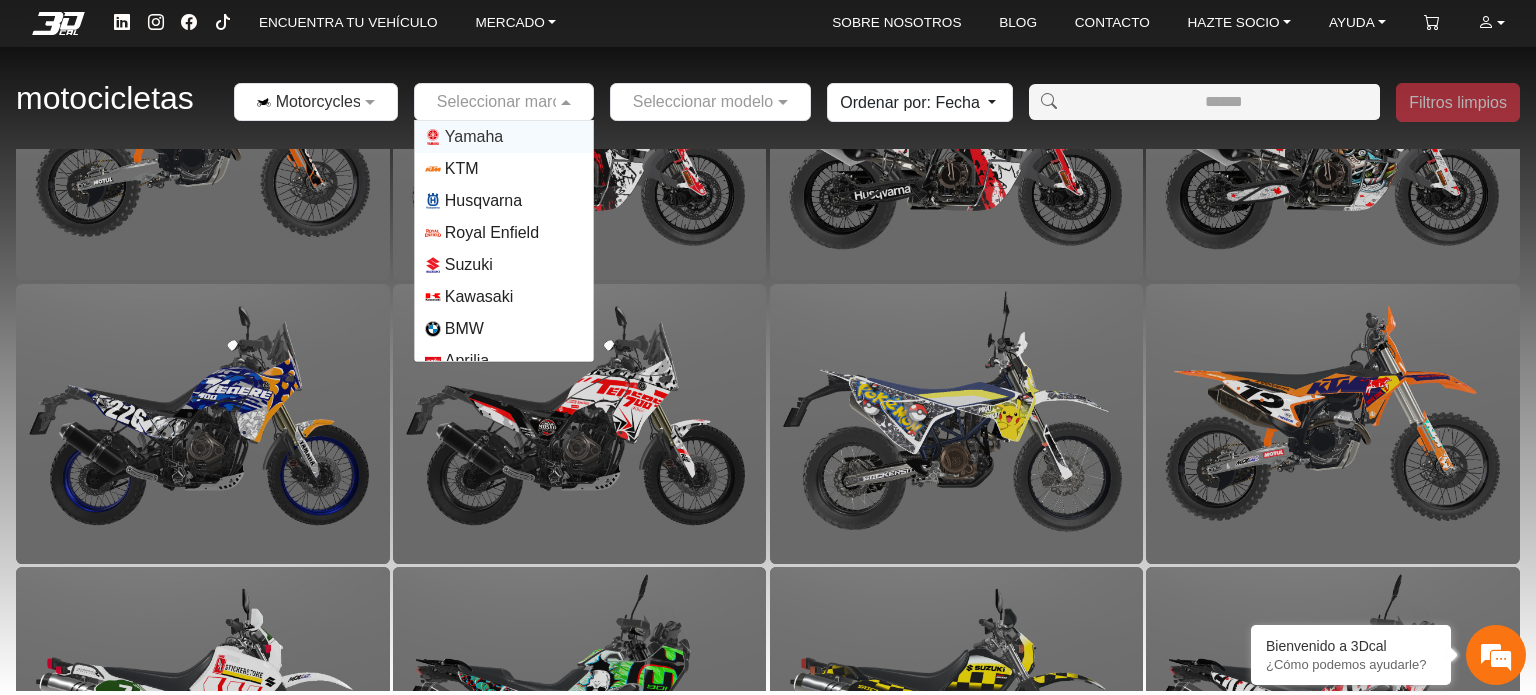 click at bounding box center (568, 102) 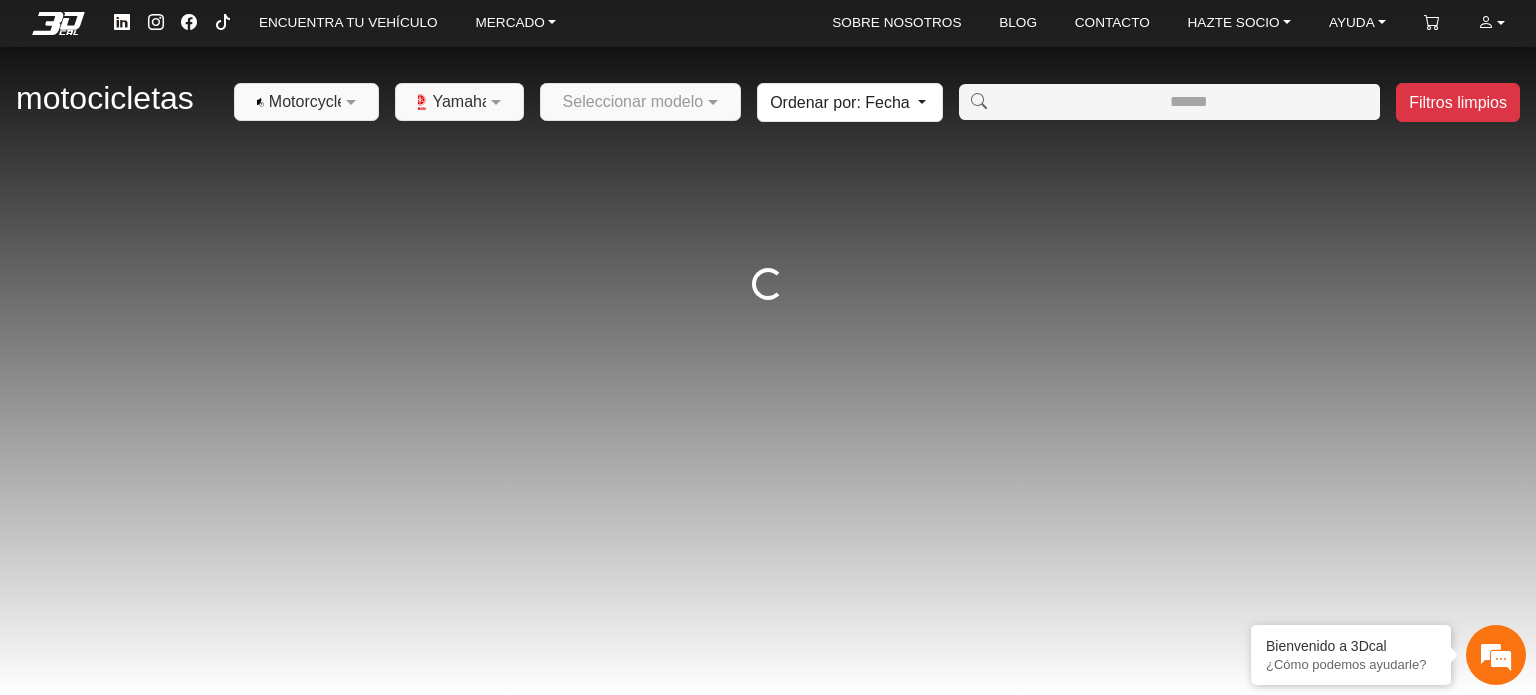 scroll, scrollTop: 0, scrollLeft: 0, axis: both 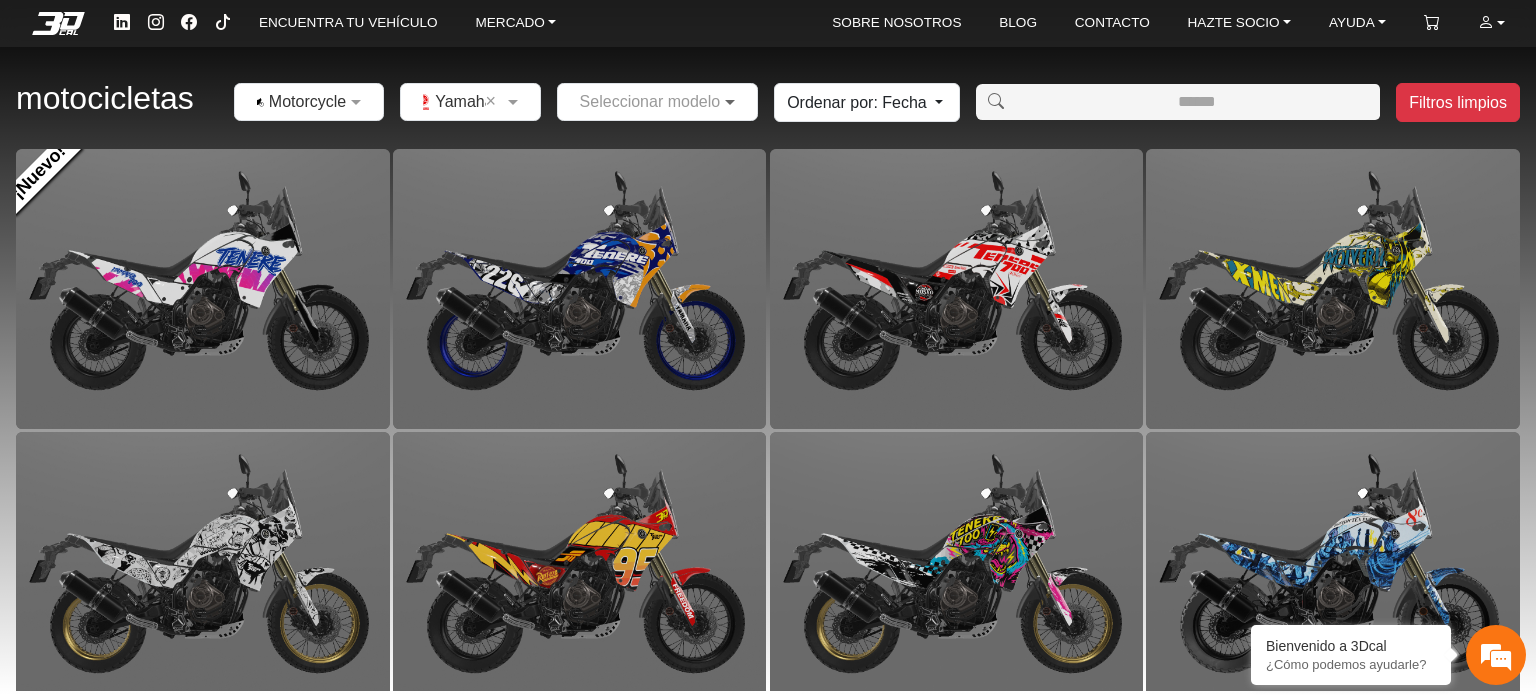 click at bounding box center [732, 102] 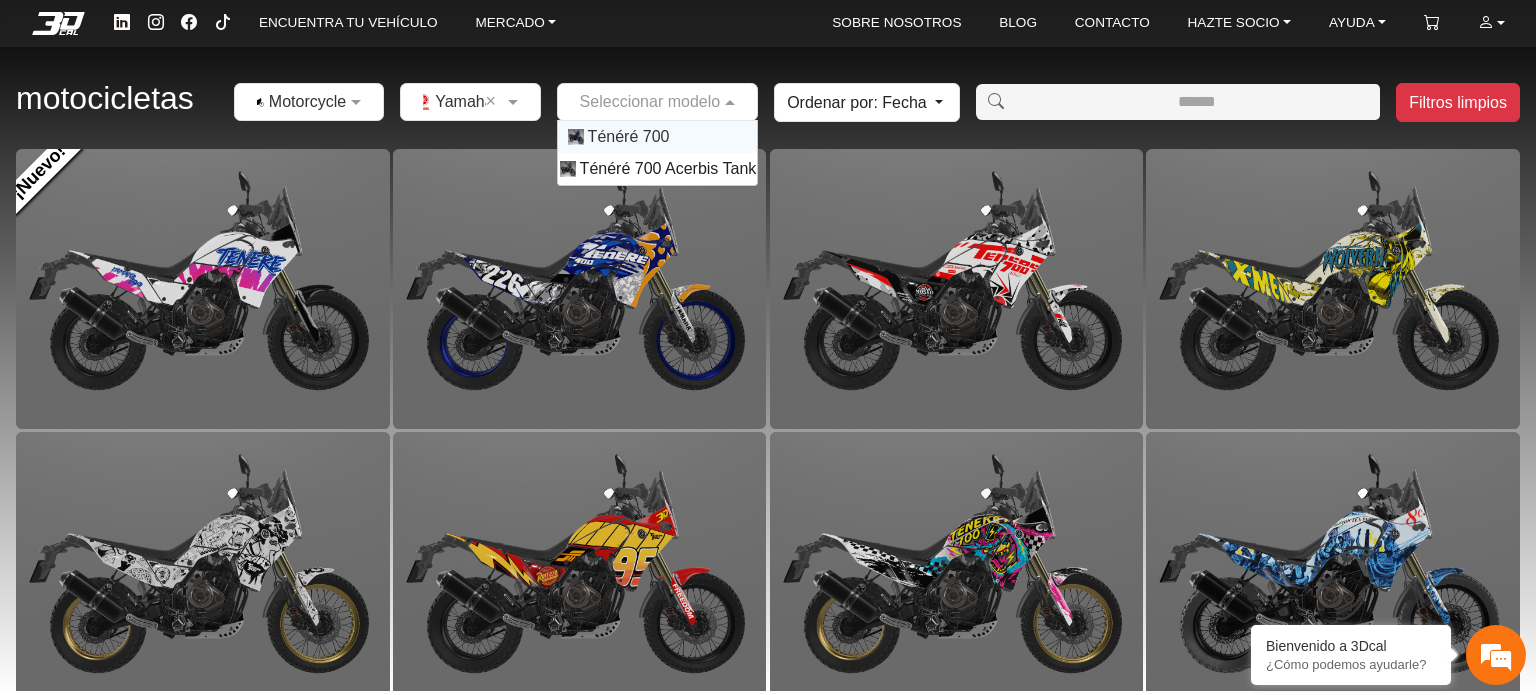 click on "Ténéré 700" at bounding box center [658, 137] 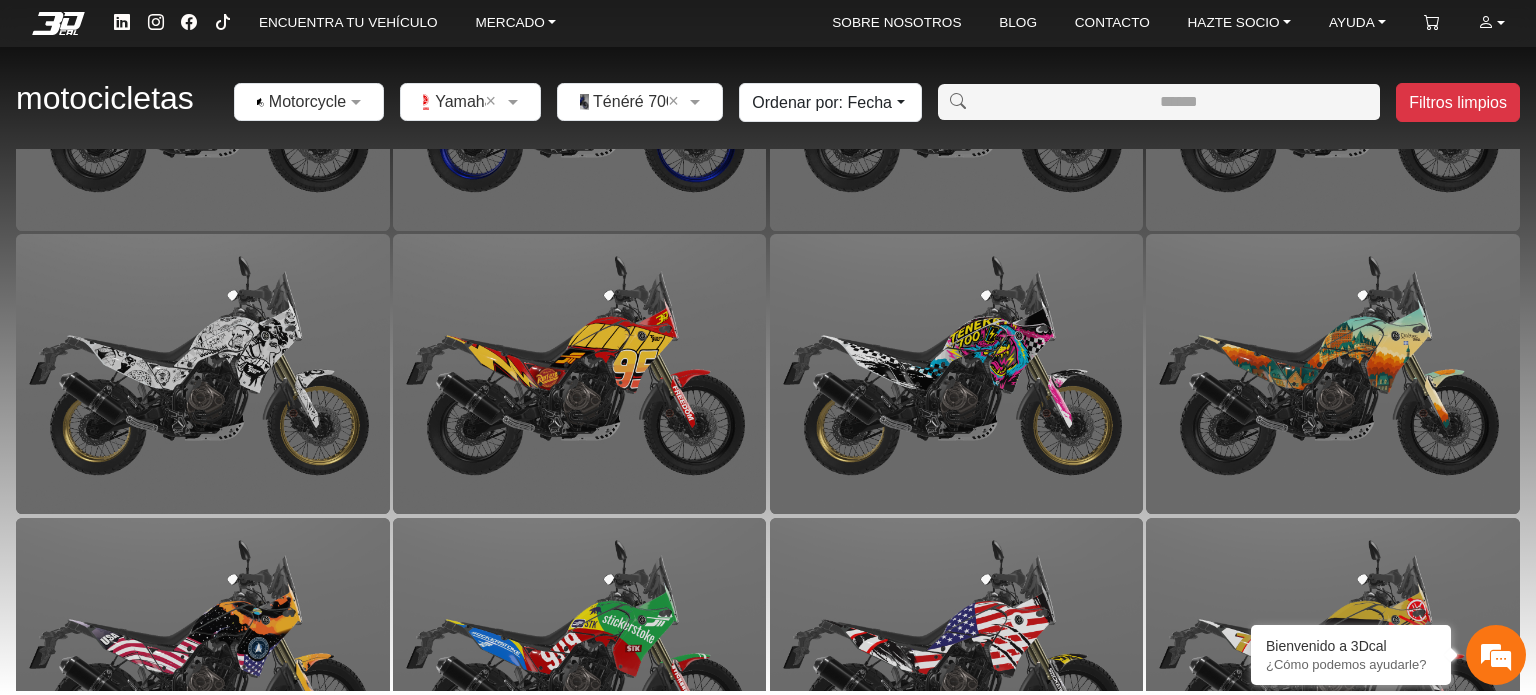 scroll, scrollTop: 194, scrollLeft: 0, axis: vertical 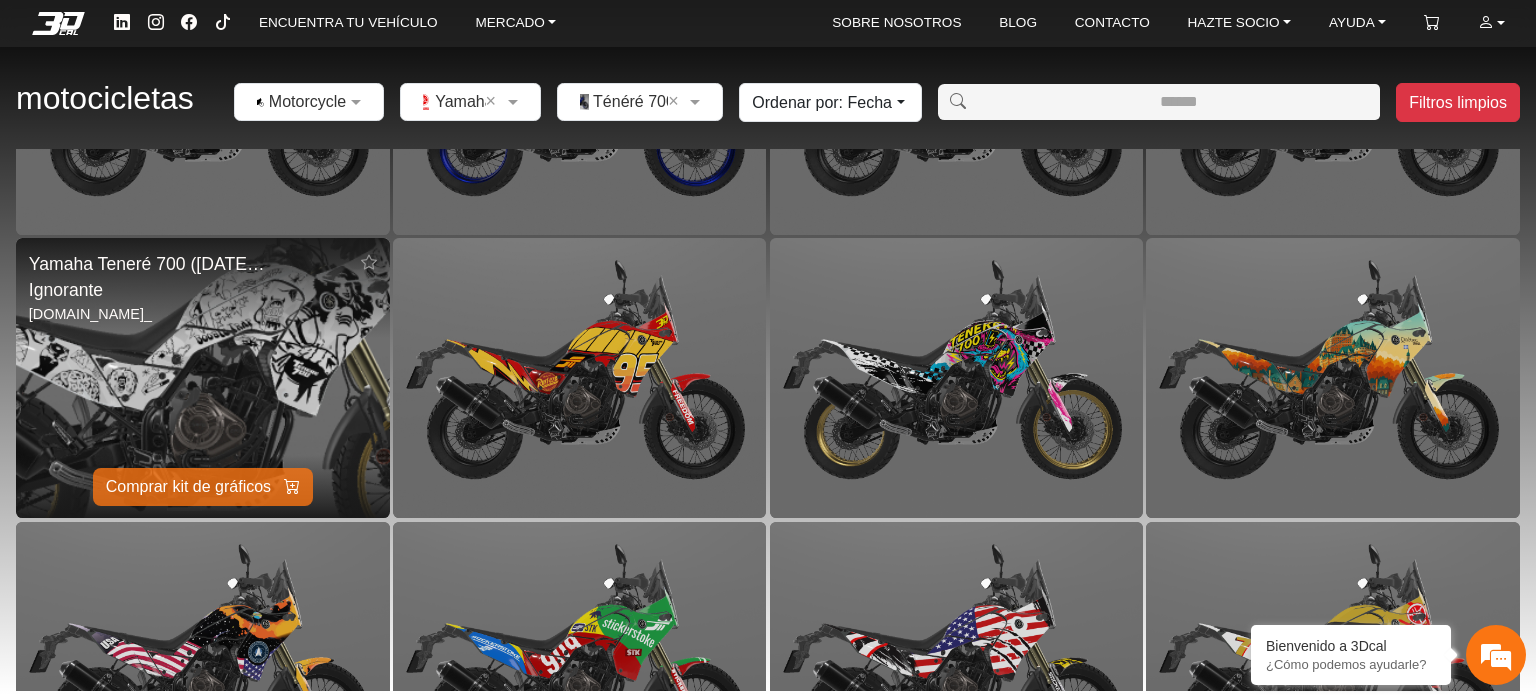 click at bounding box center [202, 378] 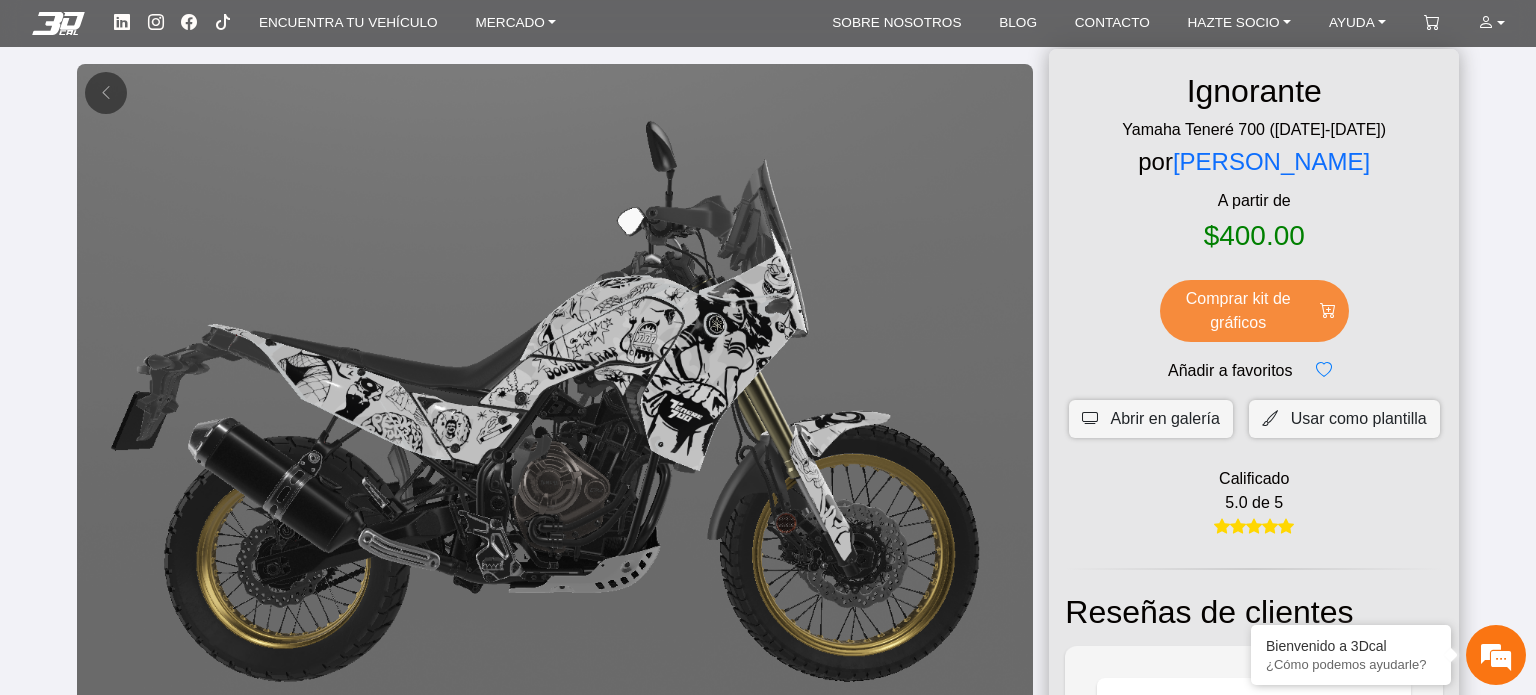 scroll, scrollTop: 0, scrollLeft: 0, axis: both 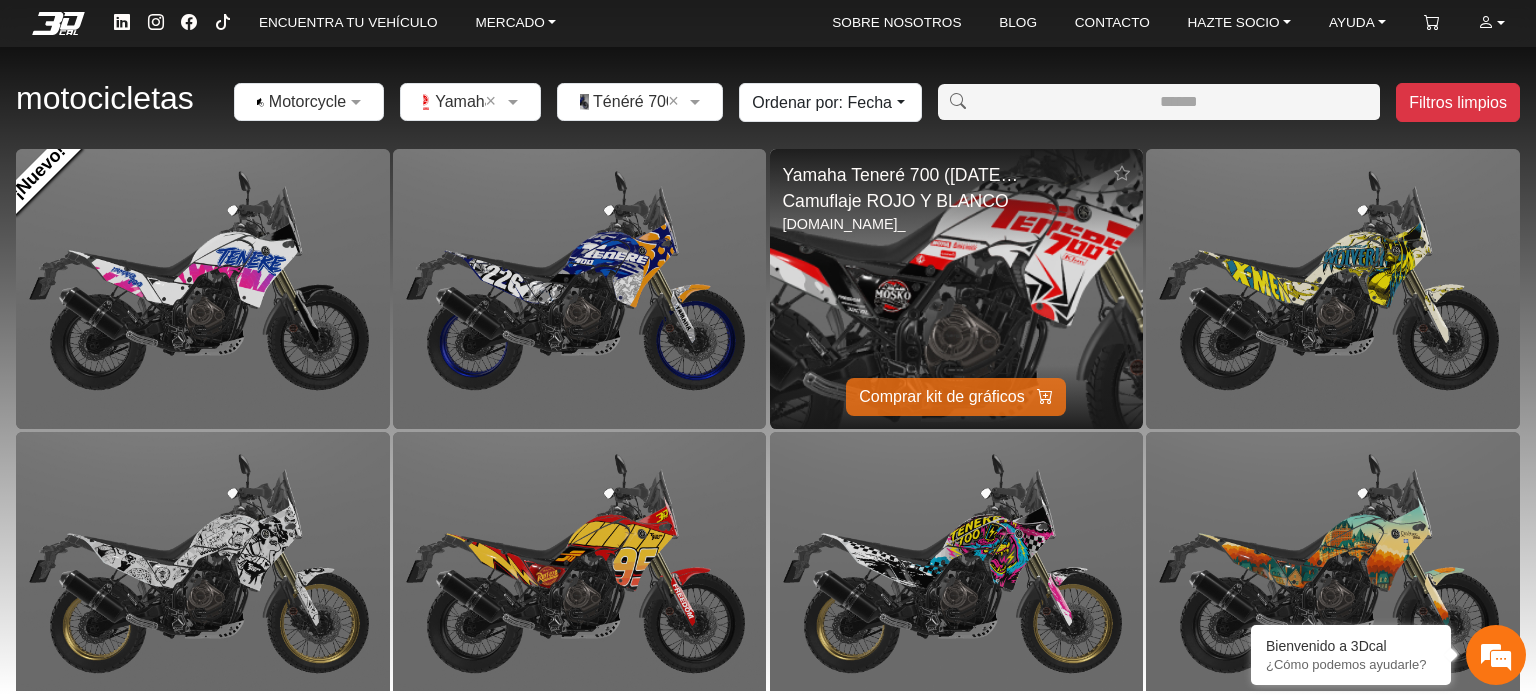 click at bounding box center [956, 289] 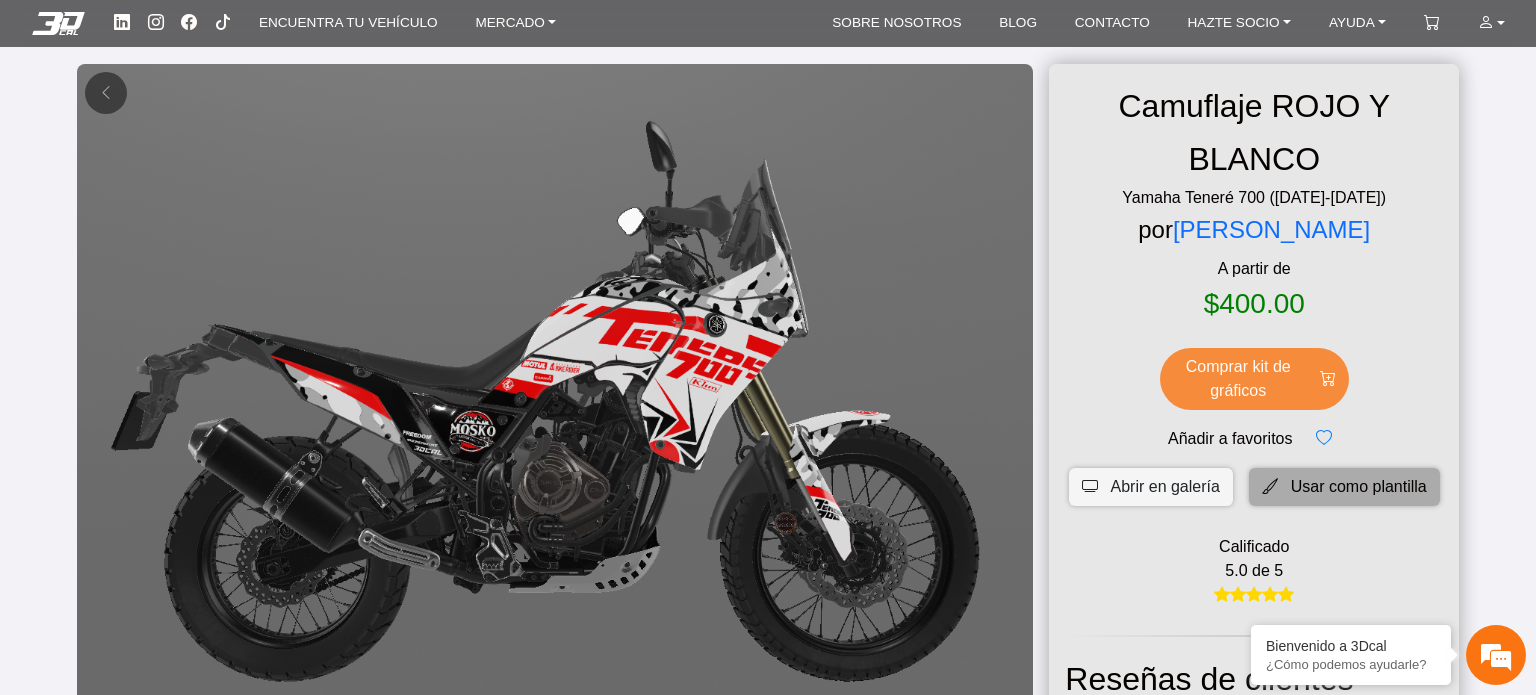 click on "Usar como plantilla" 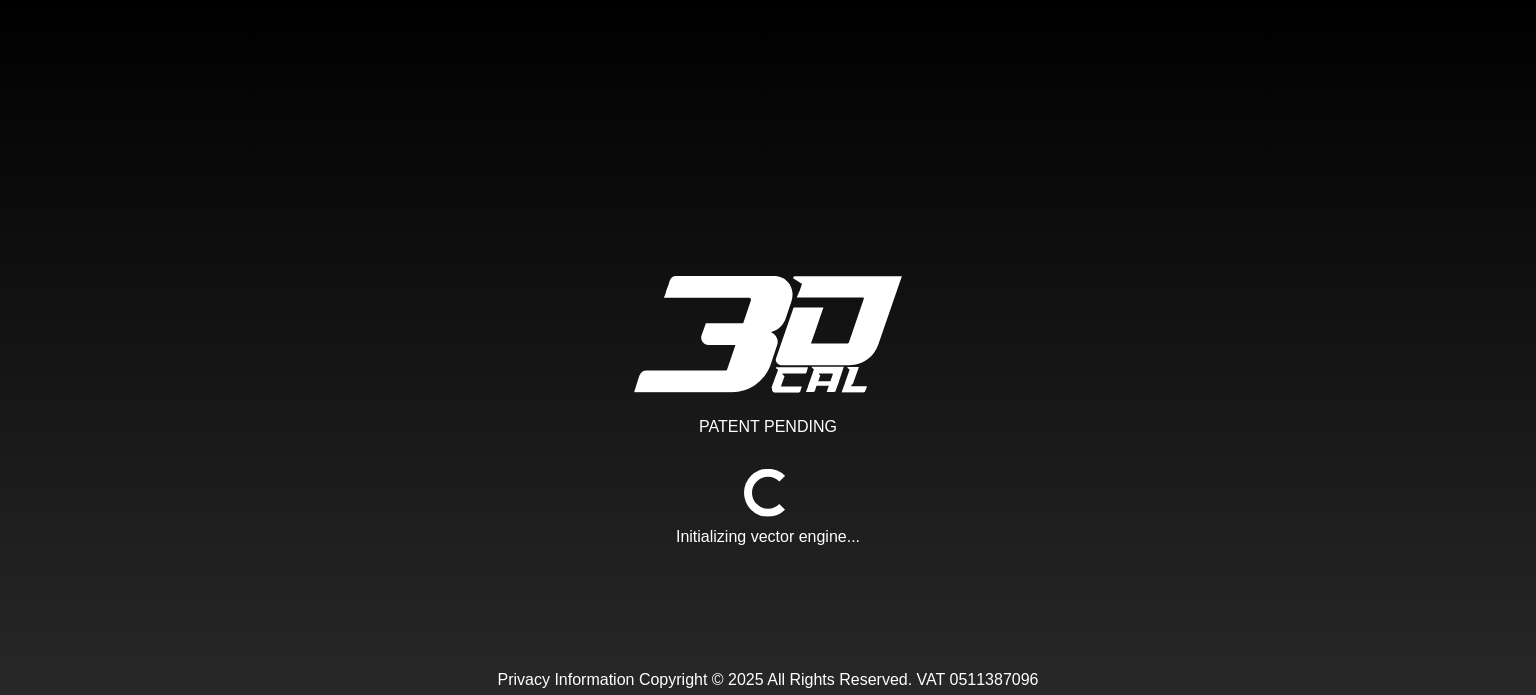 scroll, scrollTop: 0, scrollLeft: 0, axis: both 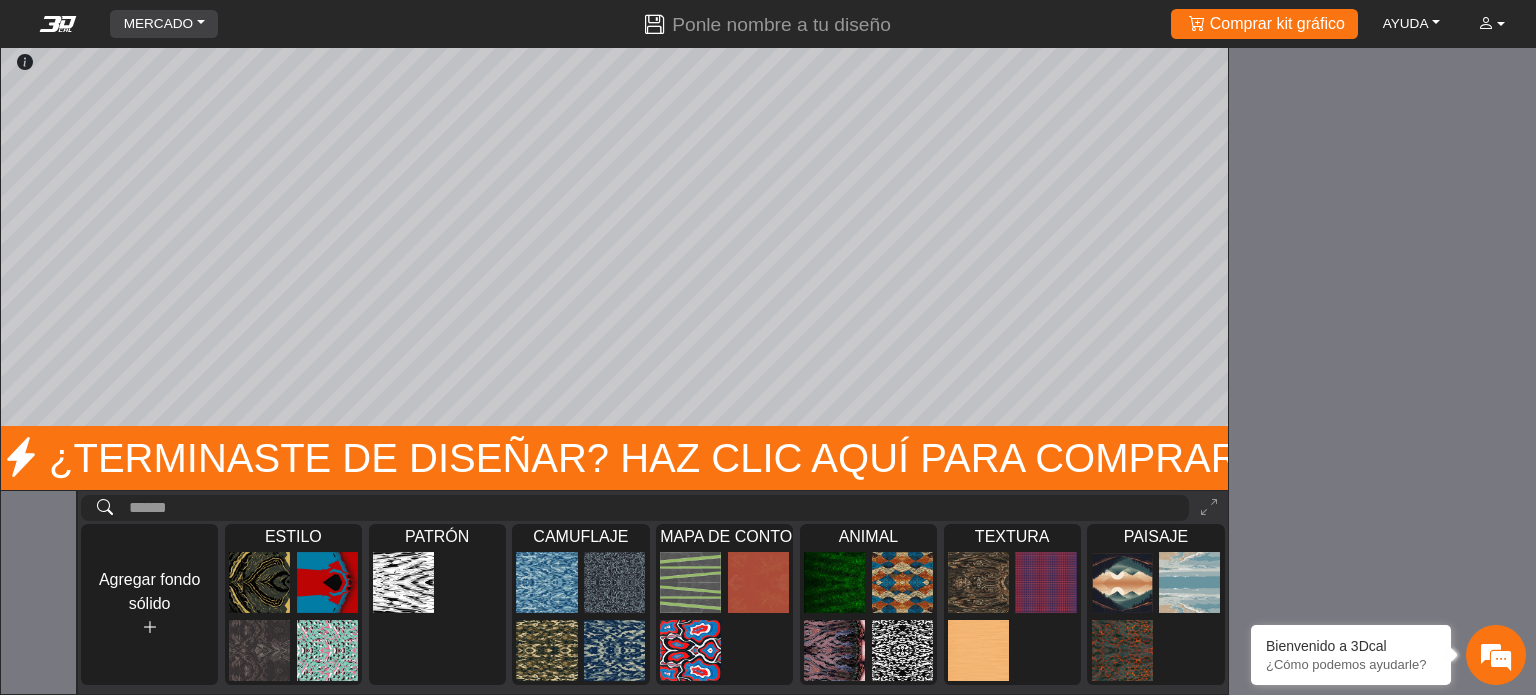 click on "MERCADO" at bounding box center [164, 23] 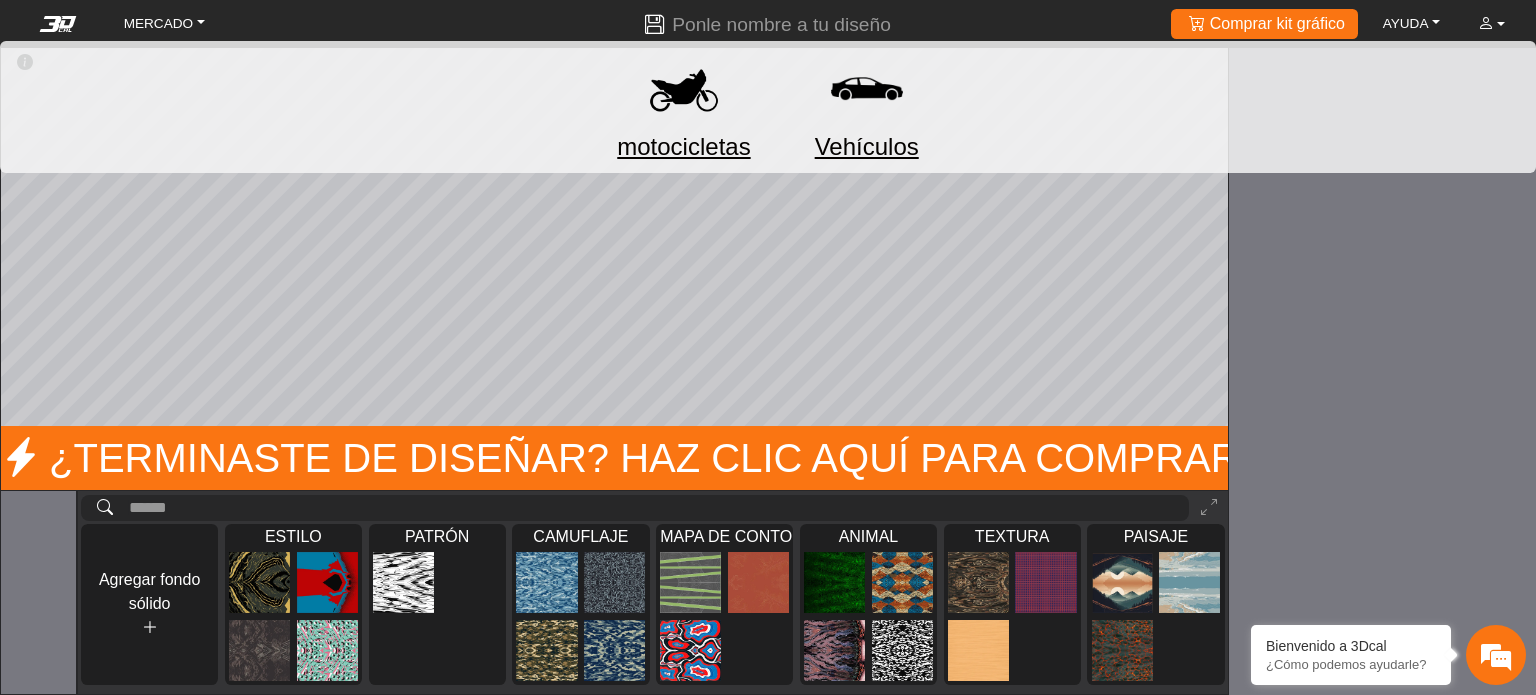 click on "Cargando... ¿Terminaste de diseñar? Haz clic aquí para comprar. ATAJOS: Presione  F la tecla para activar el modo de enfoque en un activo seleccionado (excepto fondos). Mantenga presionado  ctrl y haga clic para desplazarse en el editor 2D. Mantenga presionada la tecla  ctrl + desplazarse para controlar el zoom en el editor 2D. Presione  F2 para alternar entre 2D y 3D. Presione  C para alternar la herramienta de color. Presione  ctrl + 0 para ajustar el lienzo a la pantalla. Agregar fondo sólido ESTILO Cargando... PATRÓN Cargando... CAMUFLAJE Cargando... MAPA DE CONTORNOS Cargando... ANIMAL Cargando... TEXTURA Cargando... PAISAJE Cargando...
0 BANDERA ********* Selección de colores bandera Colores básicos Paleta Cuadrado Precisión Información útil: No hay ningún elemento en esta capa. Seleccione un elemento de la Biblioteca de Recursos." at bounding box center [768, 347] 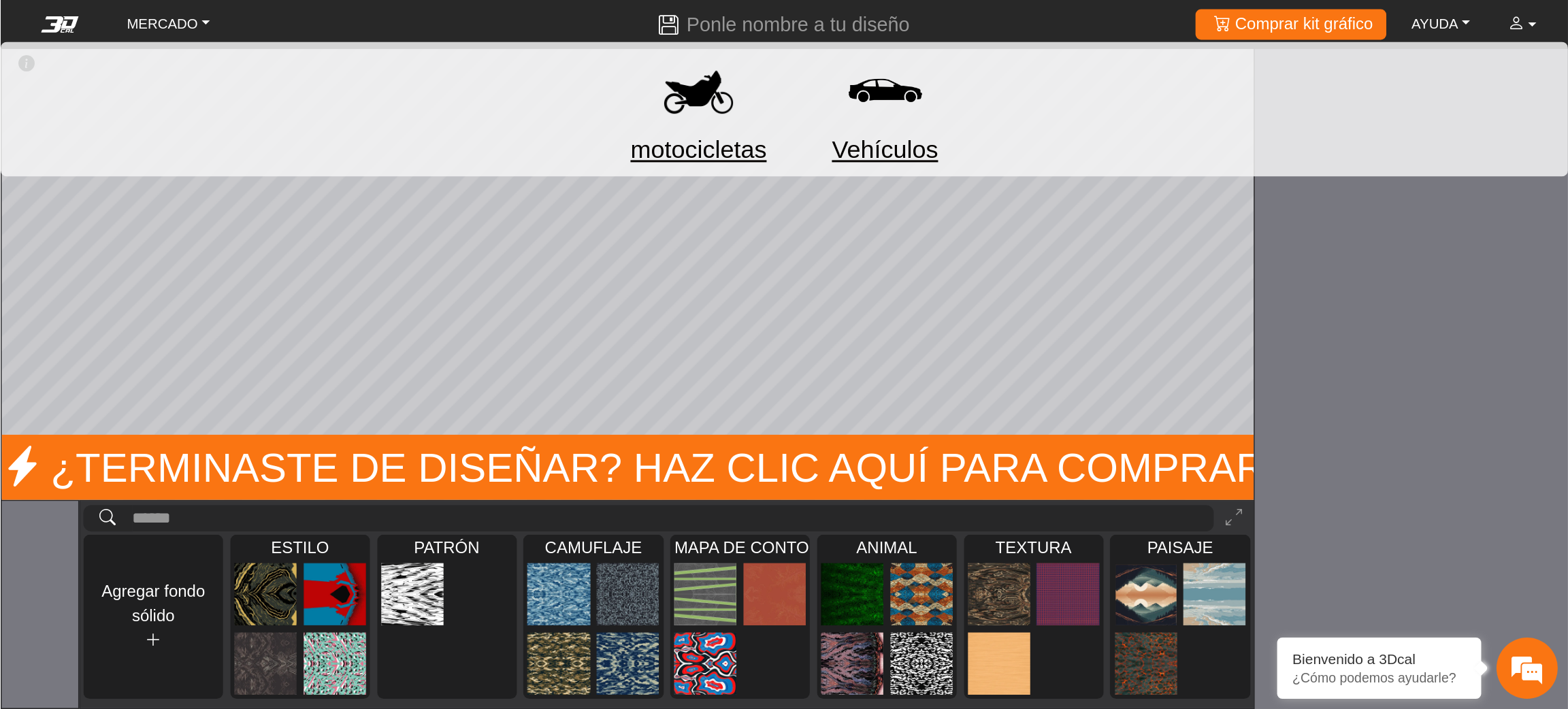 scroll, scrollTop: 0, scrollLeft: 0, axis: both 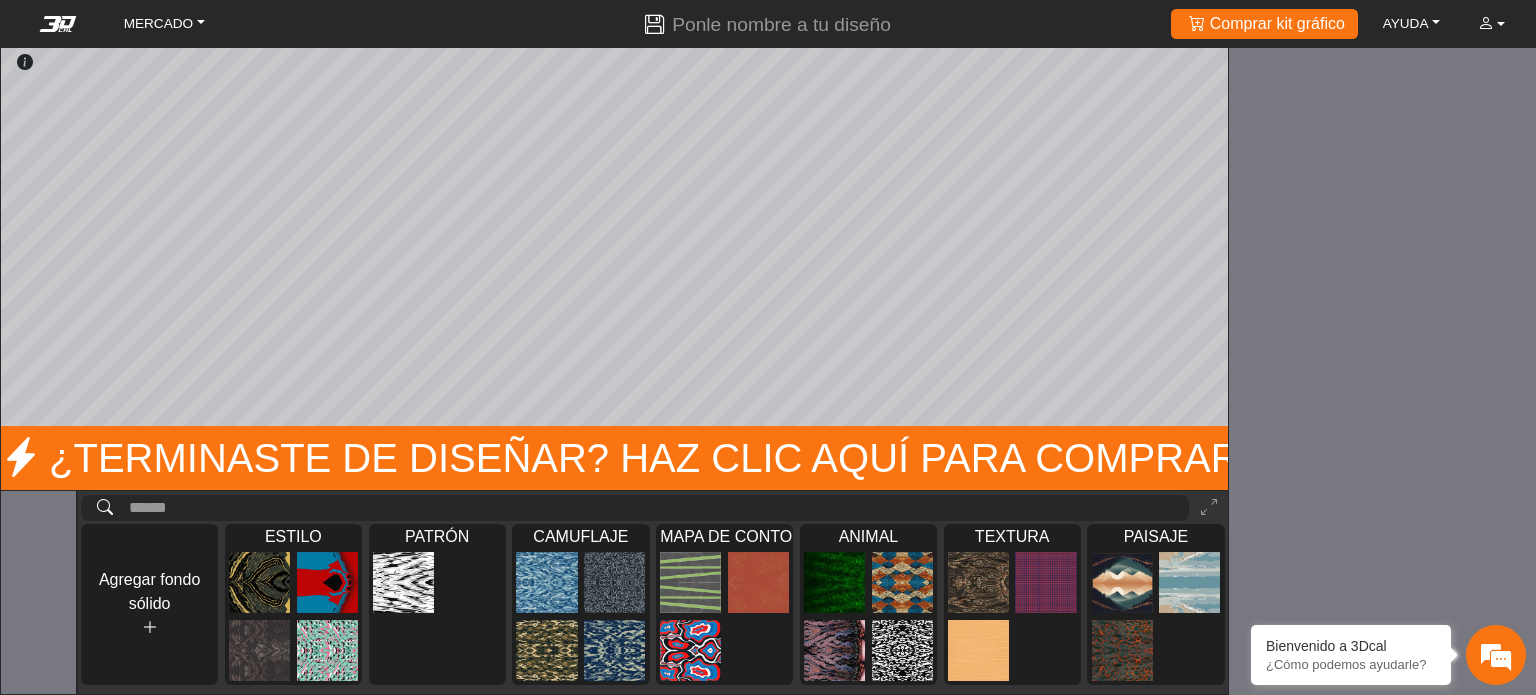 click on "Cargando... ¿Terminaste de diseñar? Haz clic aquí para comprar. ATAJOS: Presione  F la tecla para activar el modo de enfoque en un activo seleccionado (excepto fondos). Mantenga presionado  ctrl y haga clic para desplazarse en el editor 2D. Mantenga presionada la tecla  ctrl + desplazarse para controlar el zoom en el editor 2D. Presione  F2 para alternar entre 2D y 3D. Presione  C para alternar la herramienta de color. Presione  ctrl + 0 para ajustar el lienzo a la pantalla. Agregar fondo sólido ESTILO Cargando... PATRÓN Cargando... CAMUFLAJE Cargando... MAPA DE CONTORNOS Cargando... ANIMAL Cargando... TEXTURA Cargando... PAISAJE Cargando...
0 BANDERA ********* Selección de colores bandera Colores básicos Paleta Cuadrado Precisión Información útil: No hay ningún elemento en esta capa. Seleccione un elemento de la Biblioteca de Recursos." at bounding box center [768, 347] 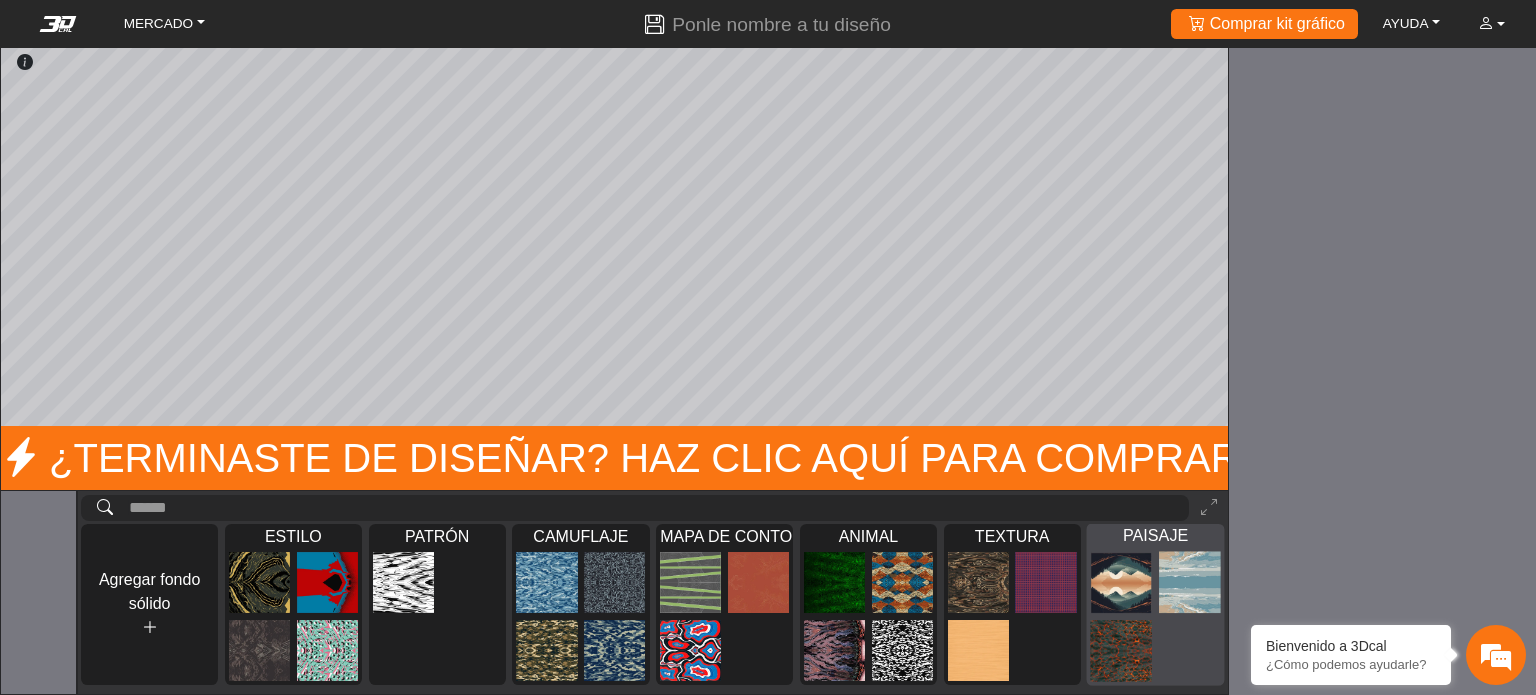 click at bounding box center [1122, 582] 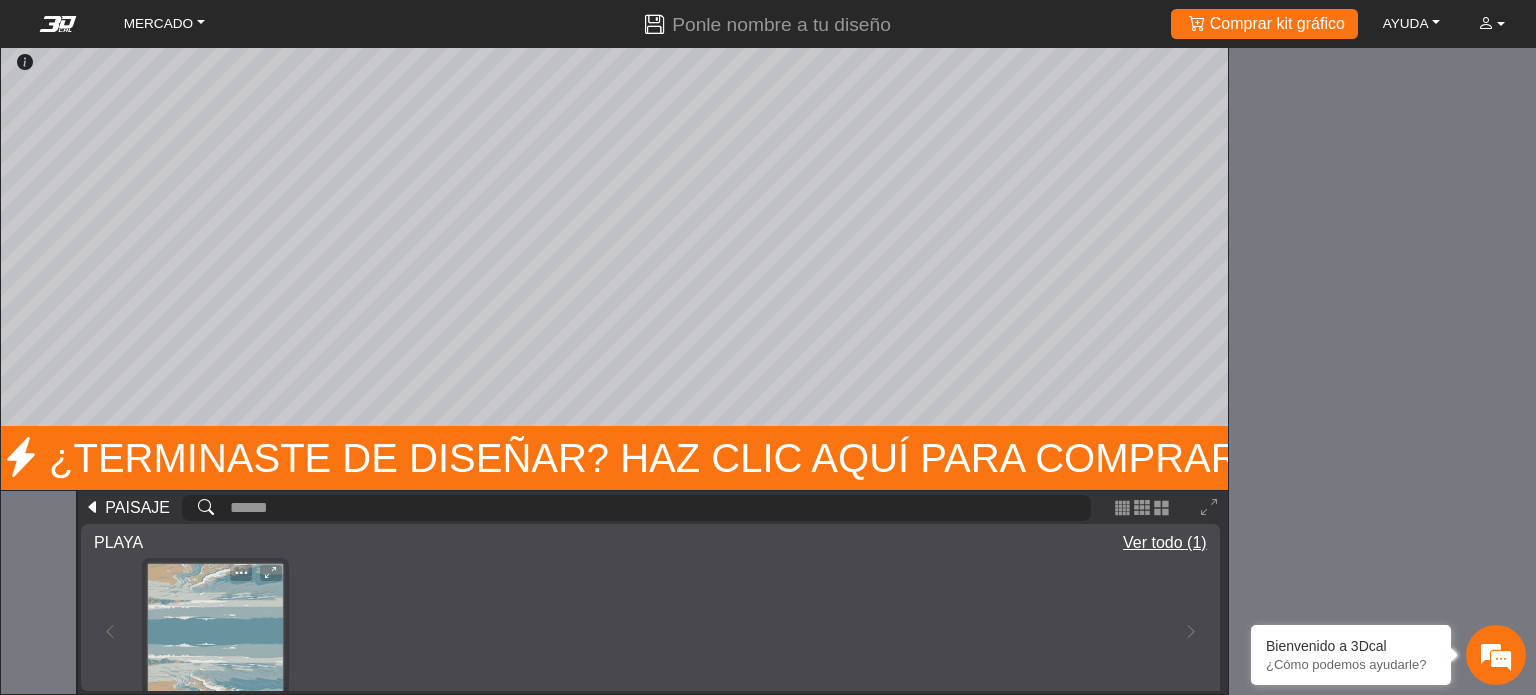 click at bounding box center [215, 631] 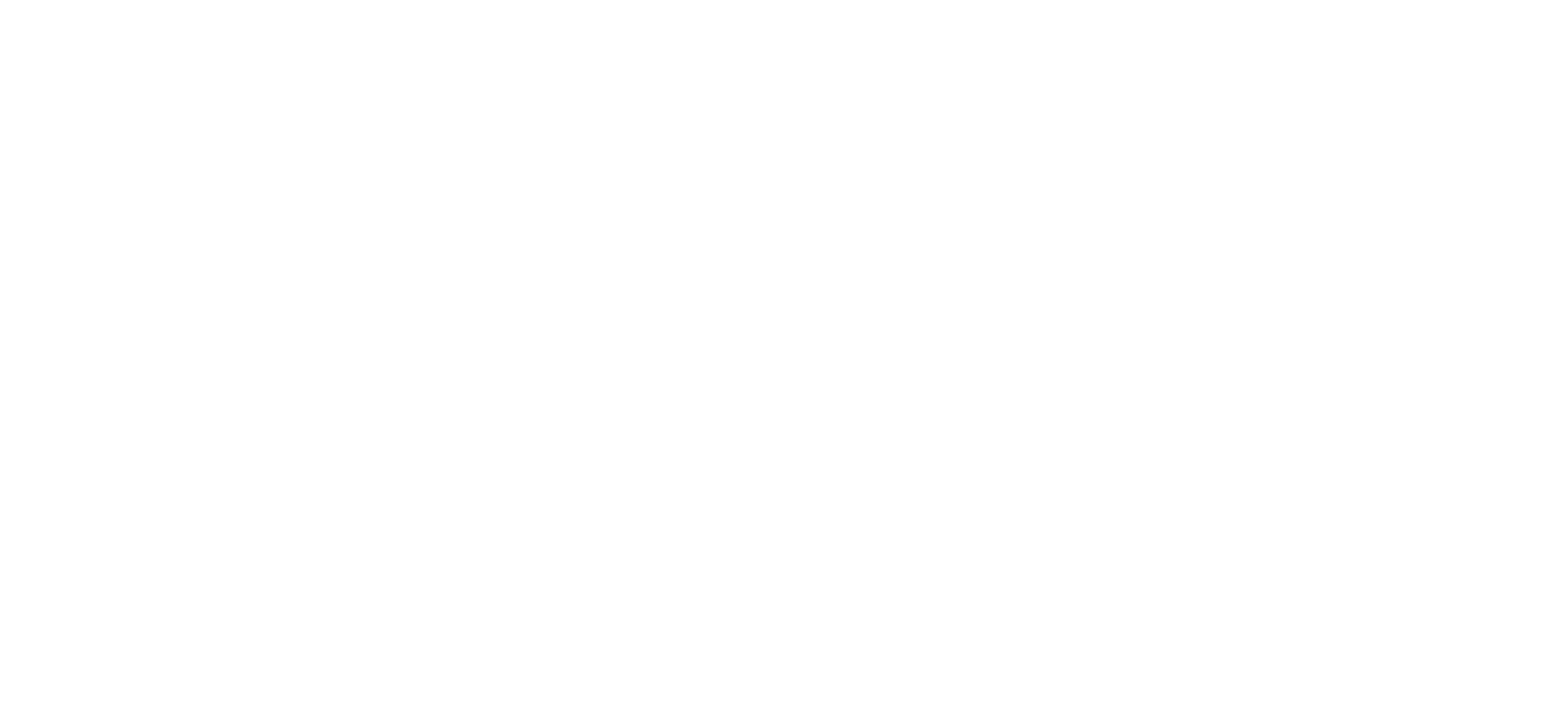 scroll, scrollTop: 0, scrollLeft: 0, axis: both 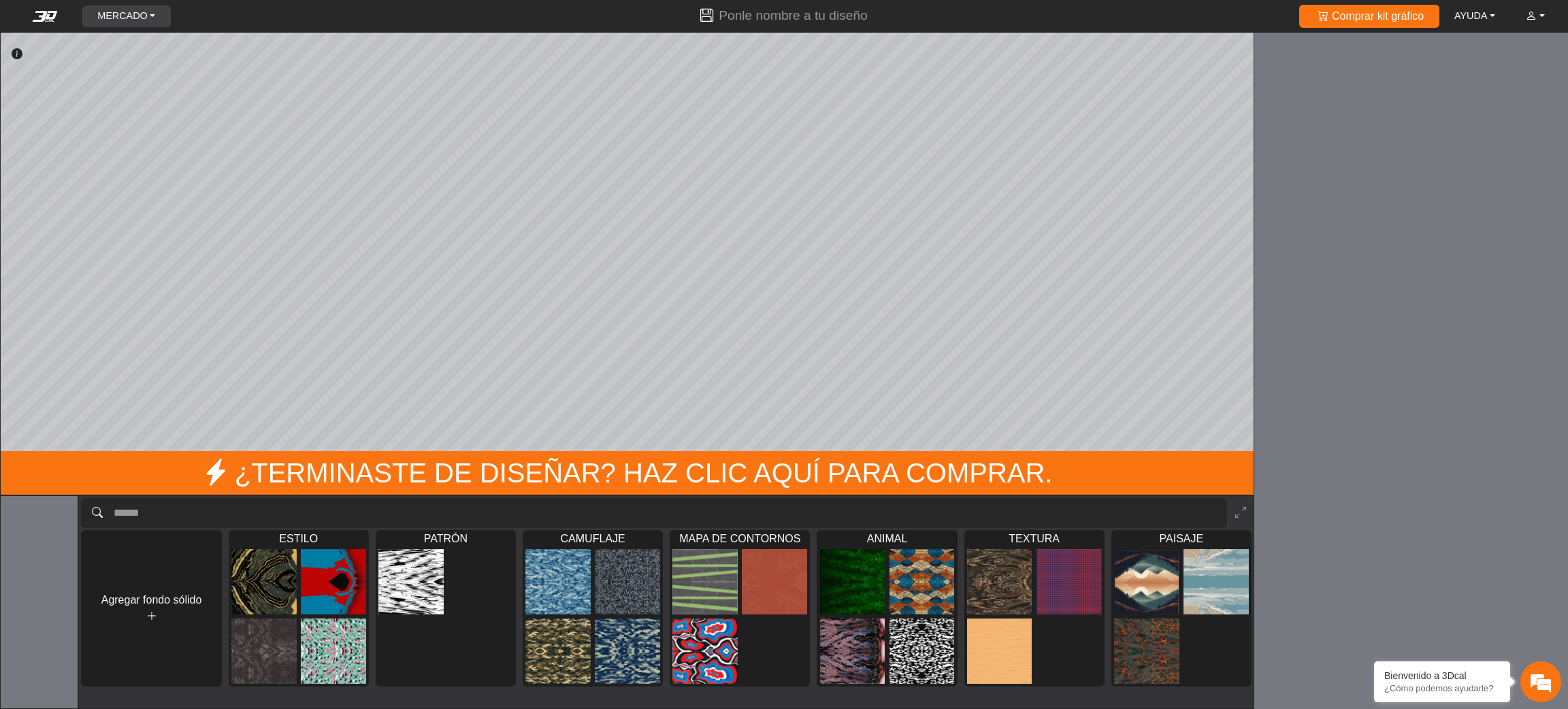 click on "MERCADO" at bounding box center (126, 16) 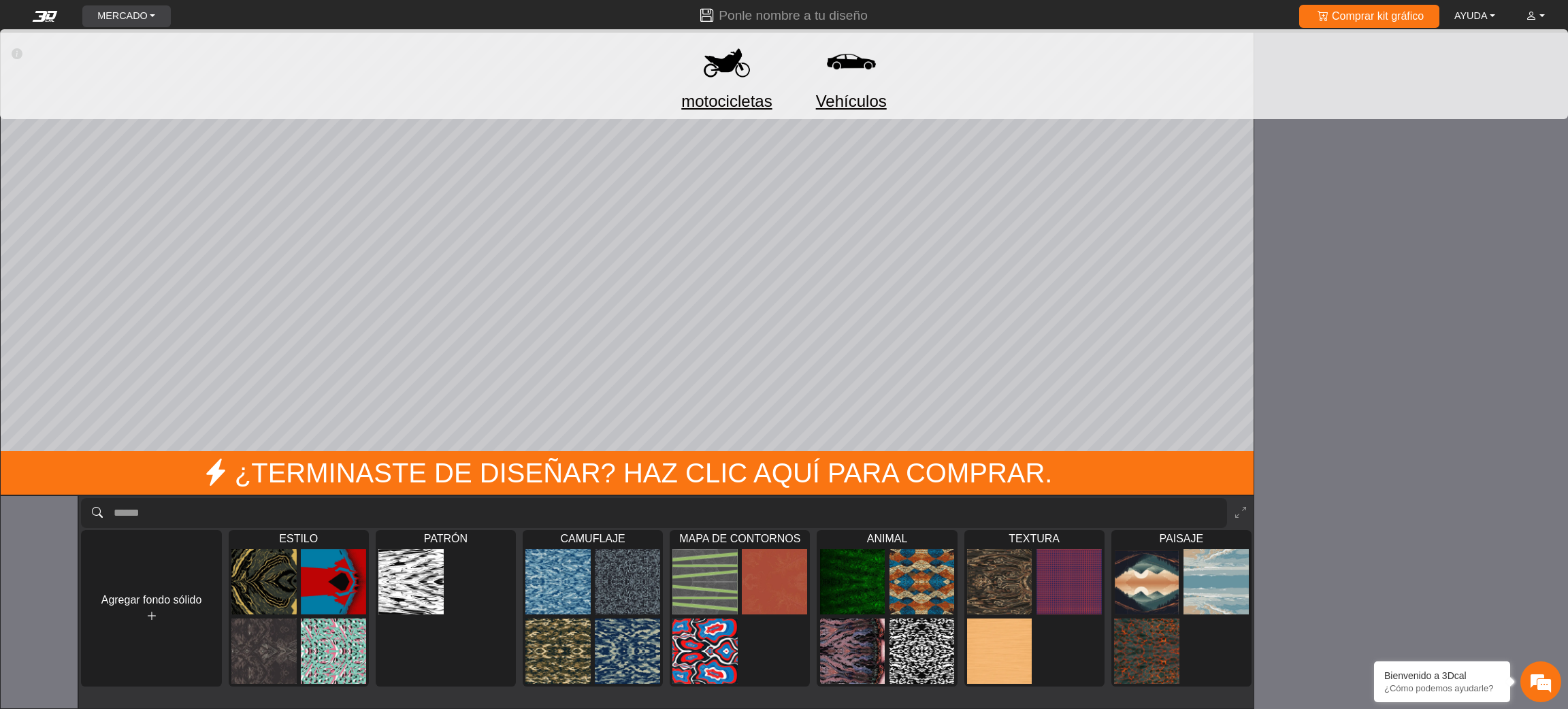 scroll, scrollTop: 0, scrollLeft: 0, axis: both 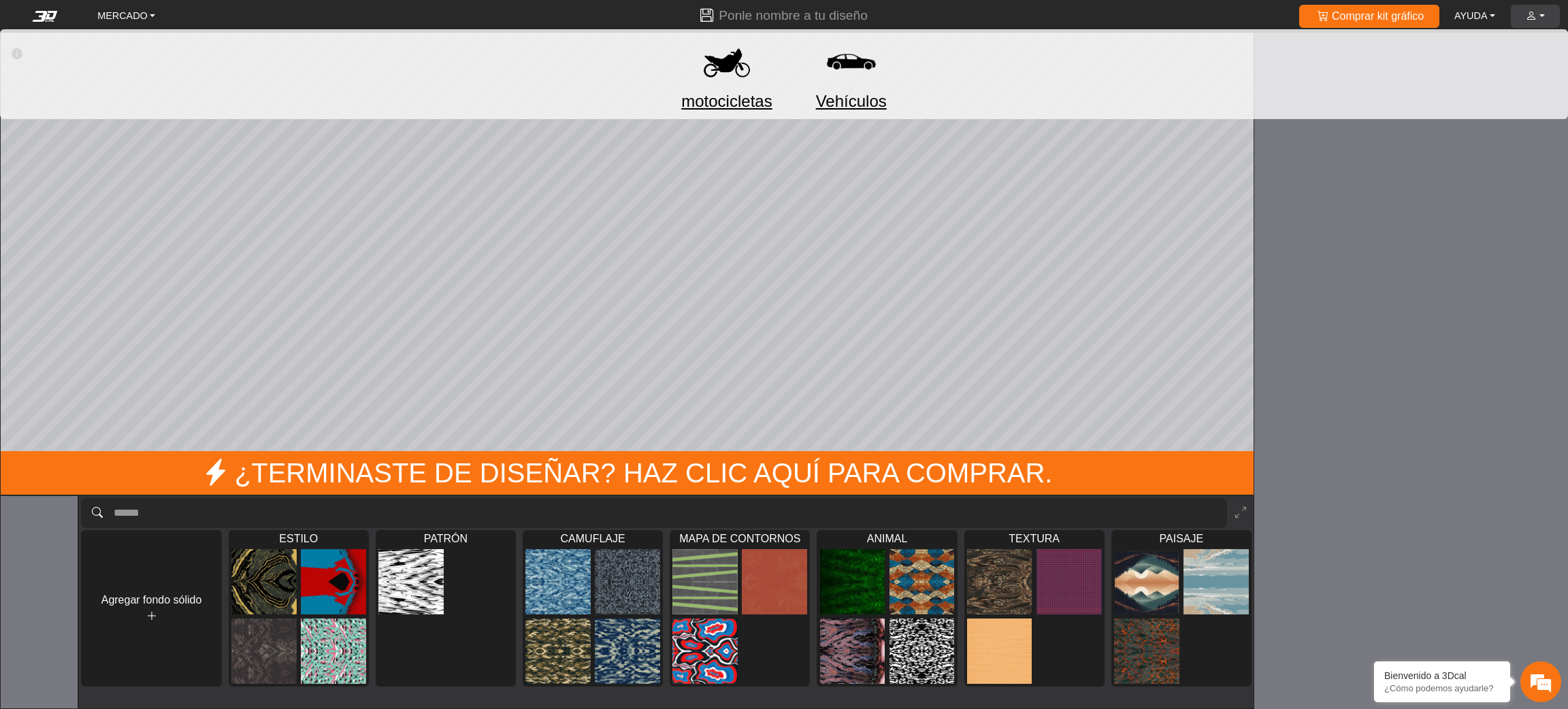 click on "CUENTA" at bounding box center [1535, 16] 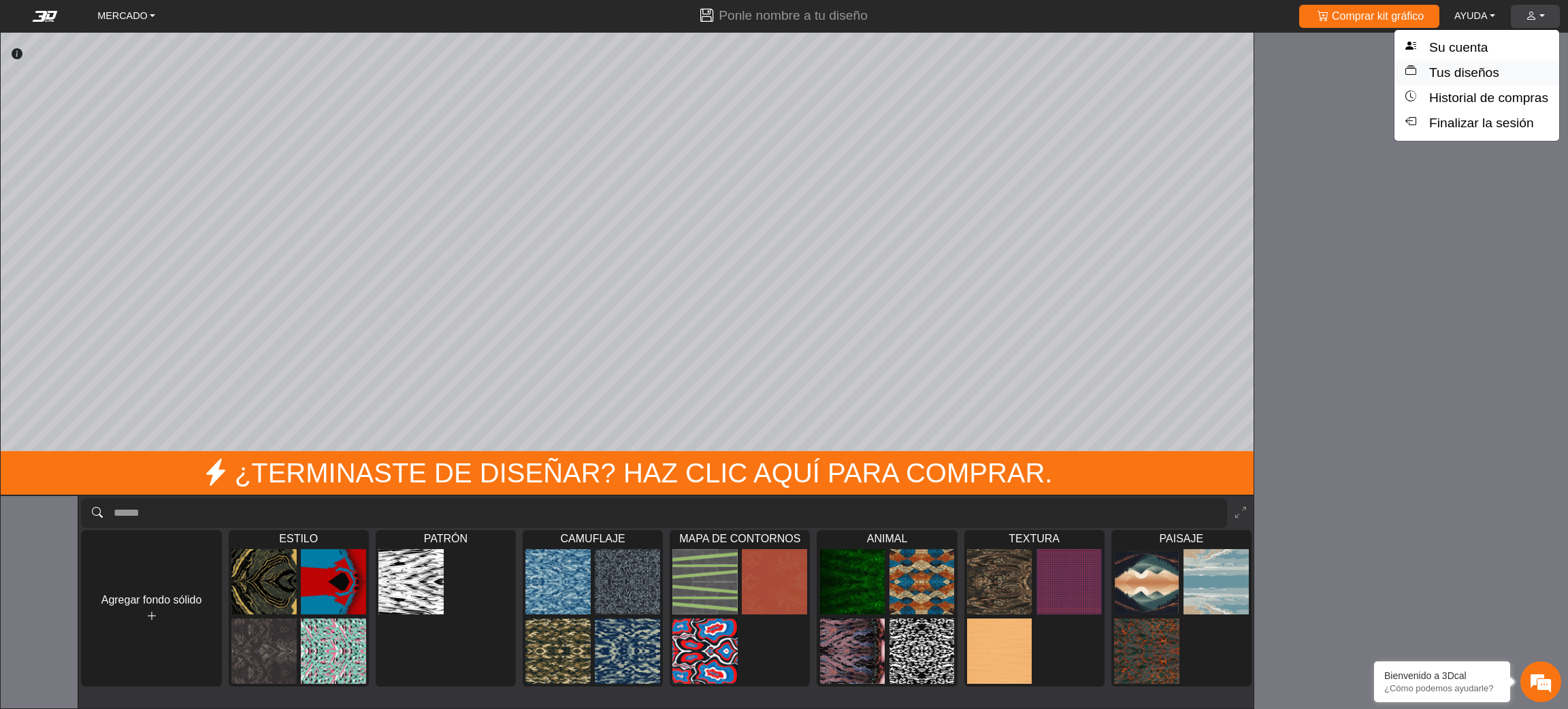 click on "Tus diseños" at bounding box center (1477, 73) 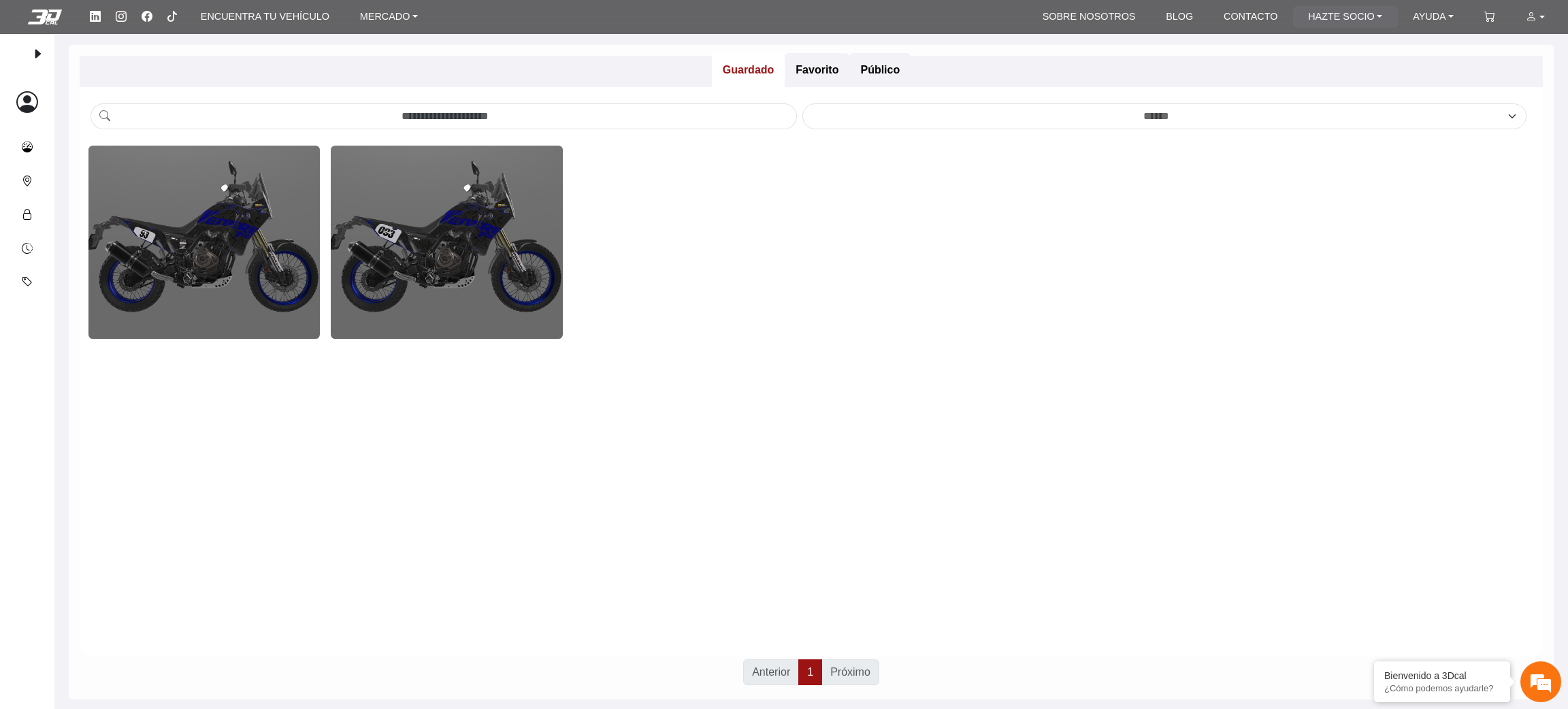 click on "HAZTE SOCIO" at bounding box center (1345, 17) 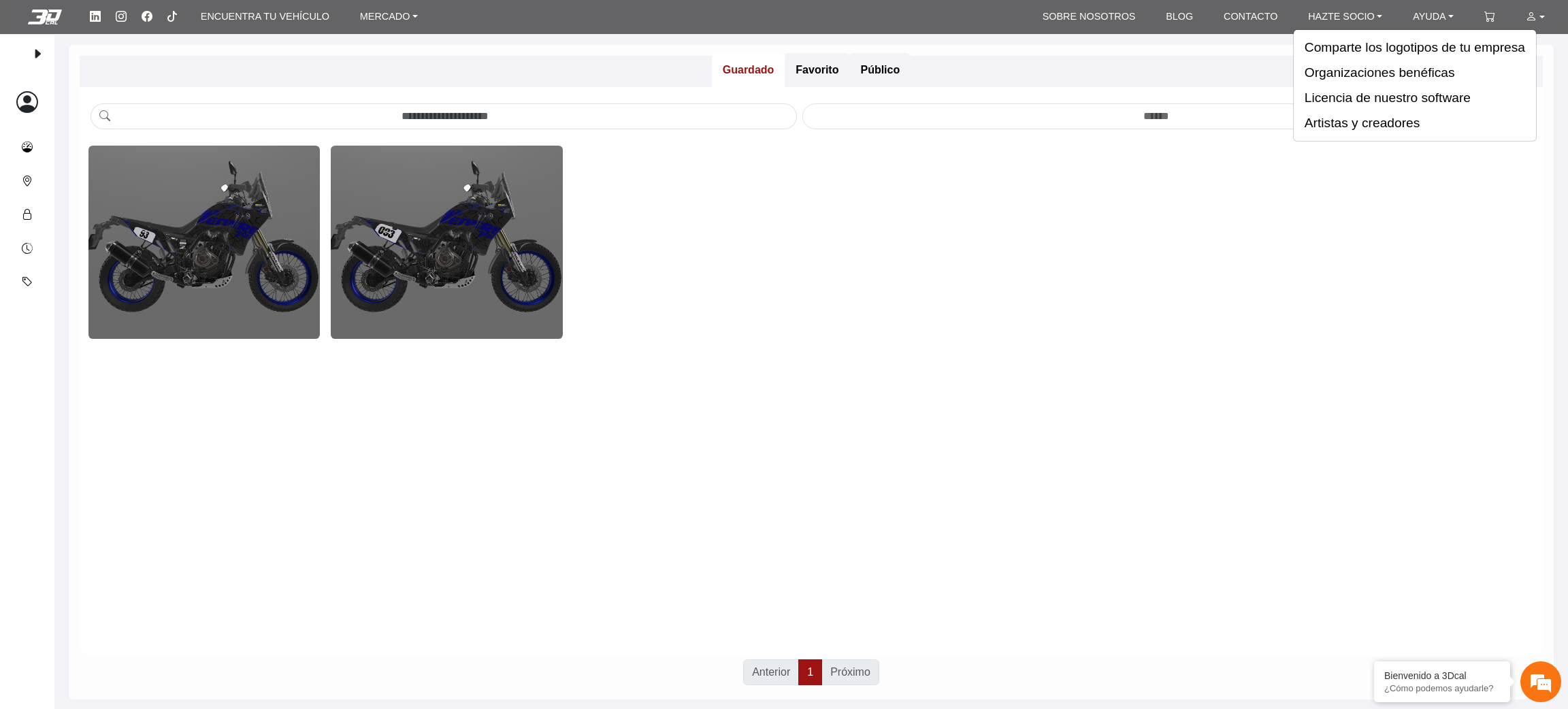 click 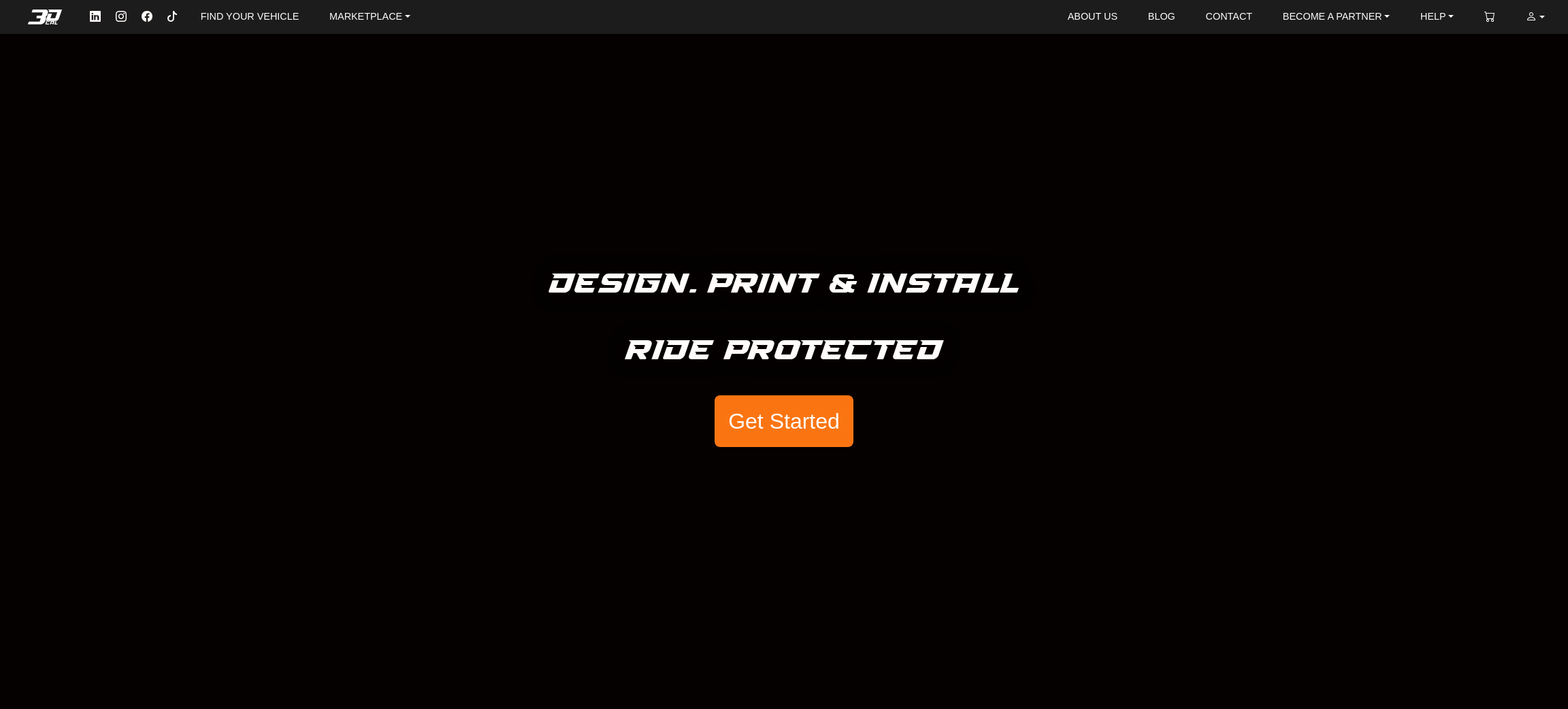 scroll, scrollTop: 0, scrollLeft: 0, axis: both 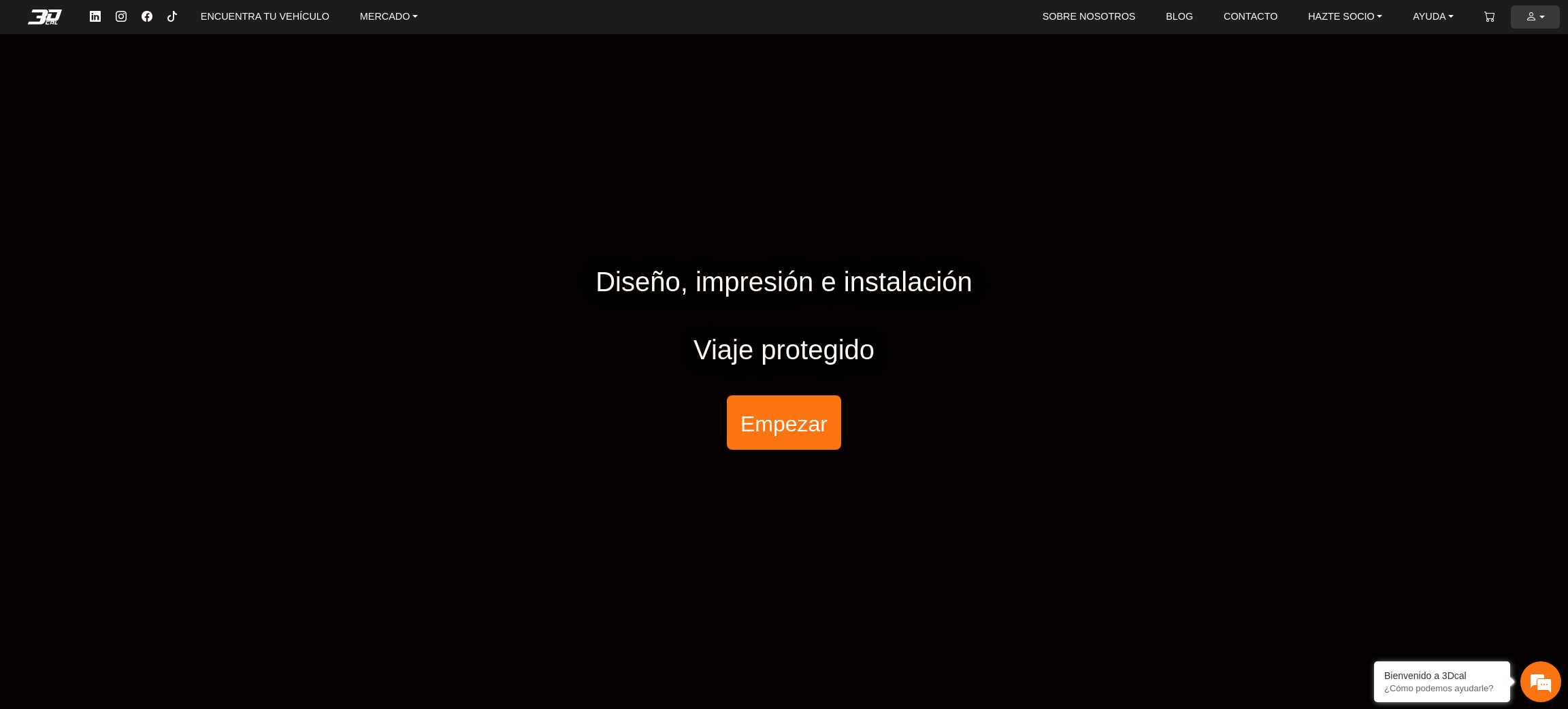 click on "CUENTA" at bounding box center [1535, 17] 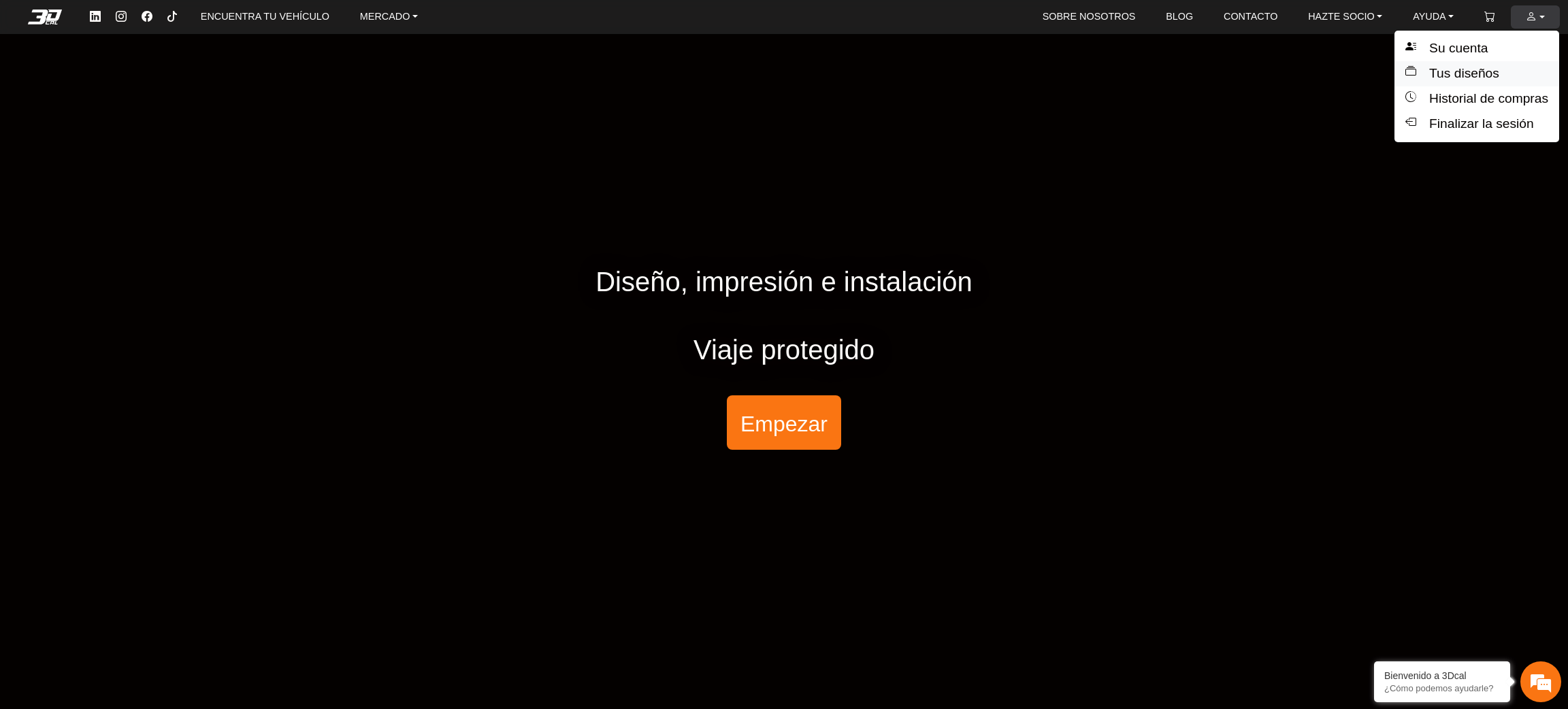click on "Tus diseños" at bounding box center [1477, 73] 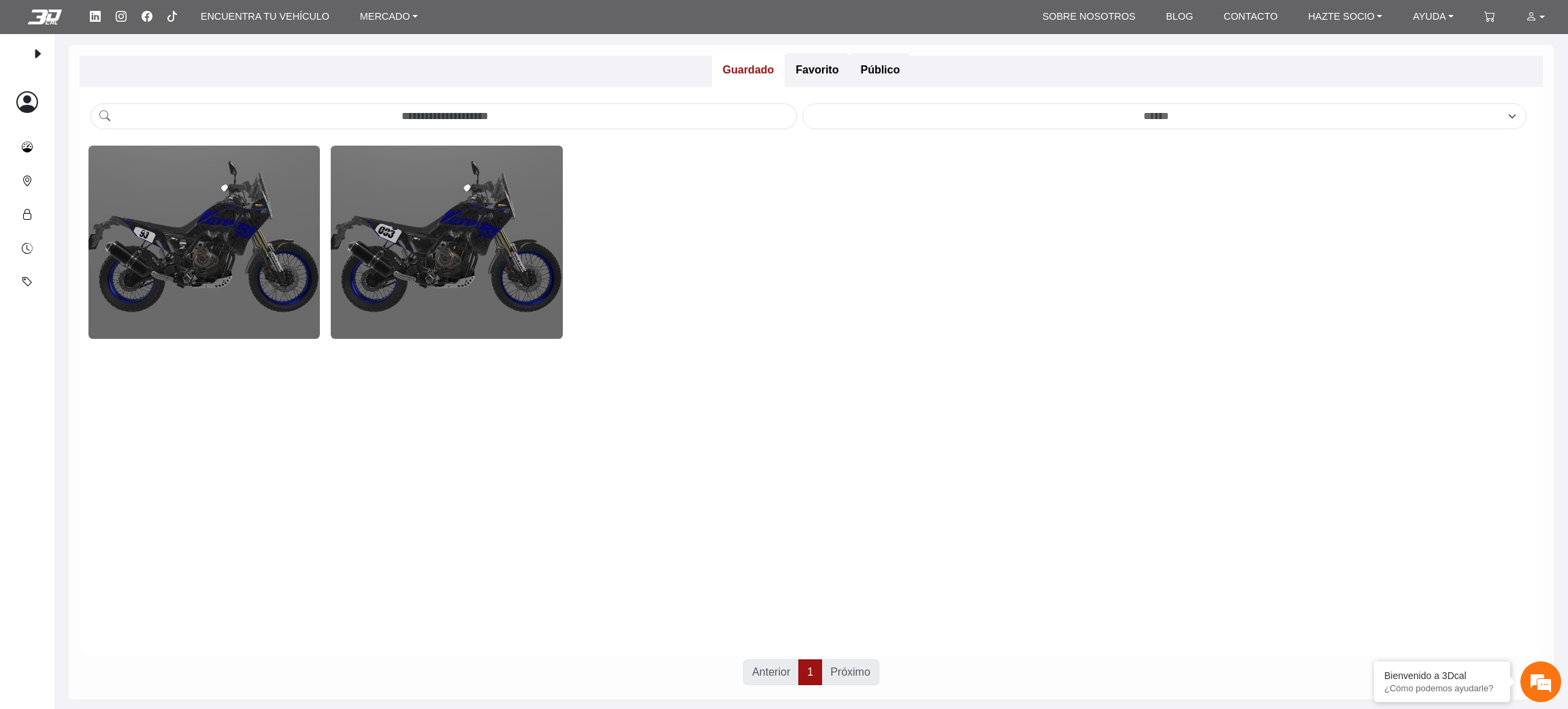 scroll, scrollTop: 0, scrollLeft: 0, axis: both 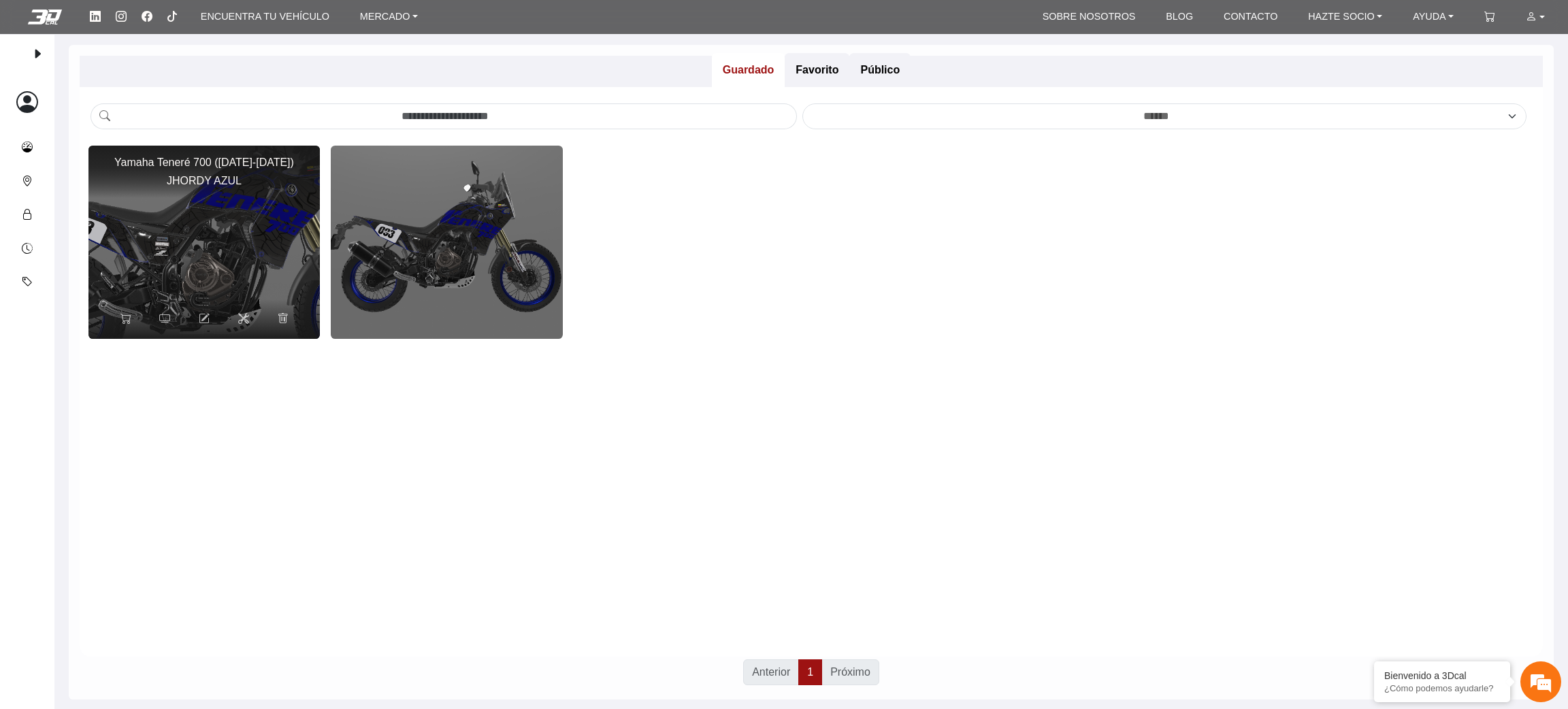 click 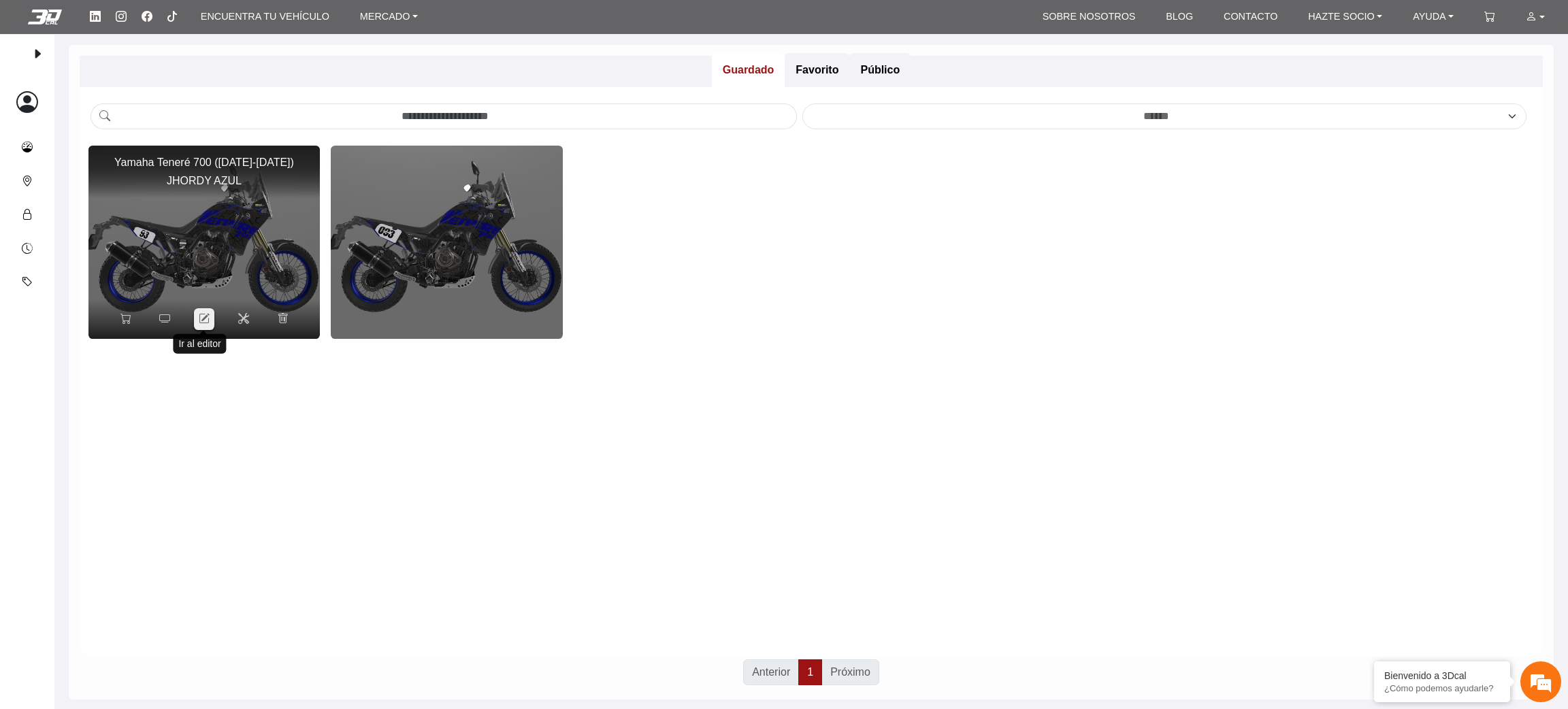 click 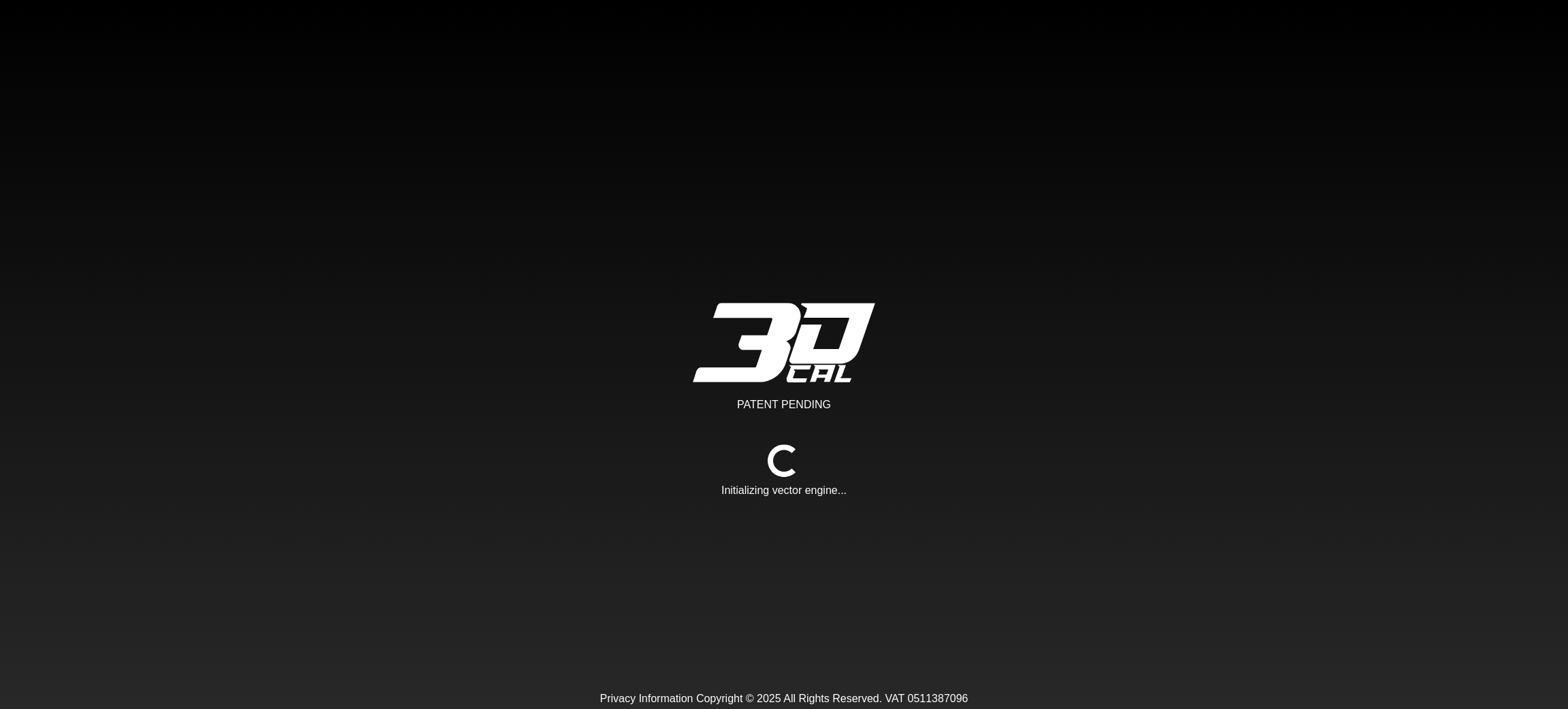 scroll, scrollTop: 0, scrollLeft: 0, axis: both 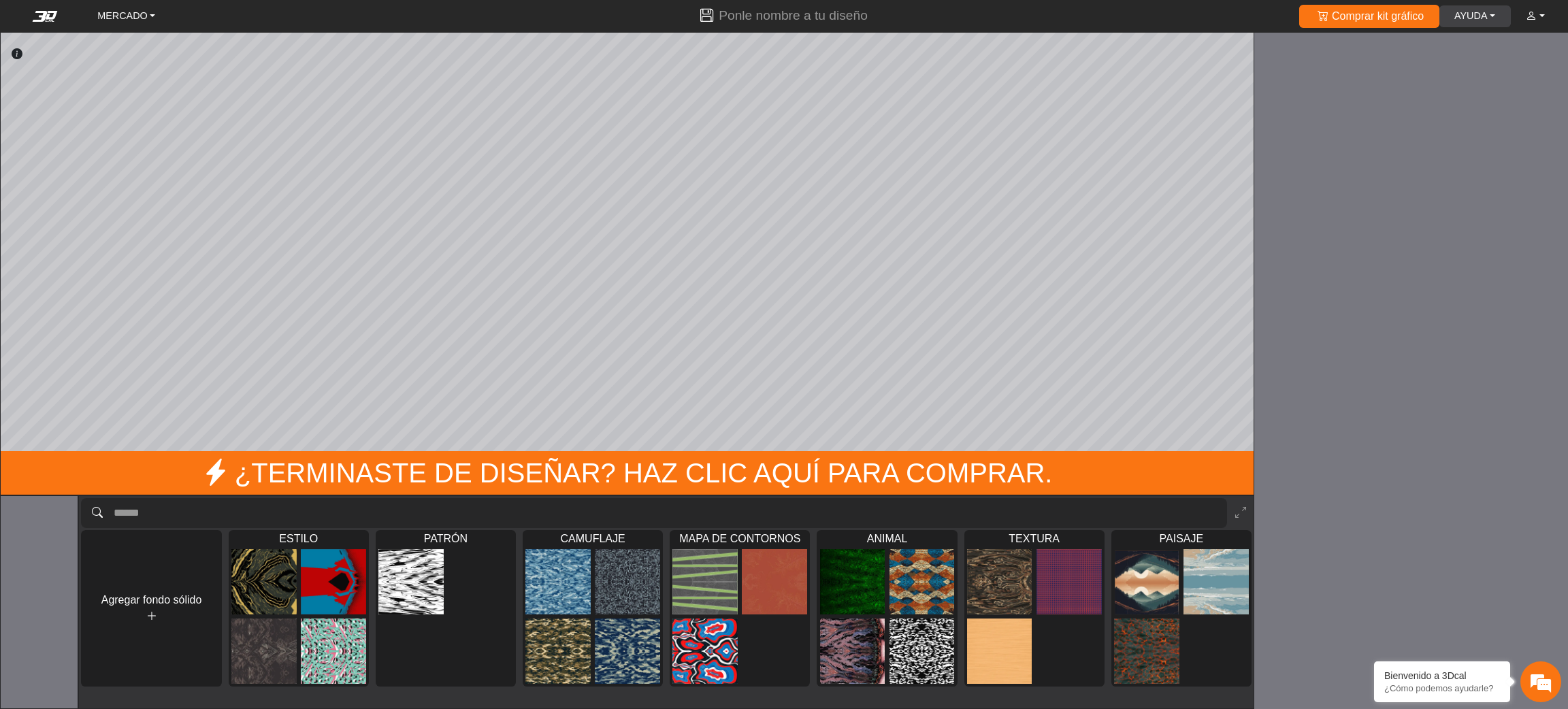 click on "AYUDA" at bounding box center [1475, 16] 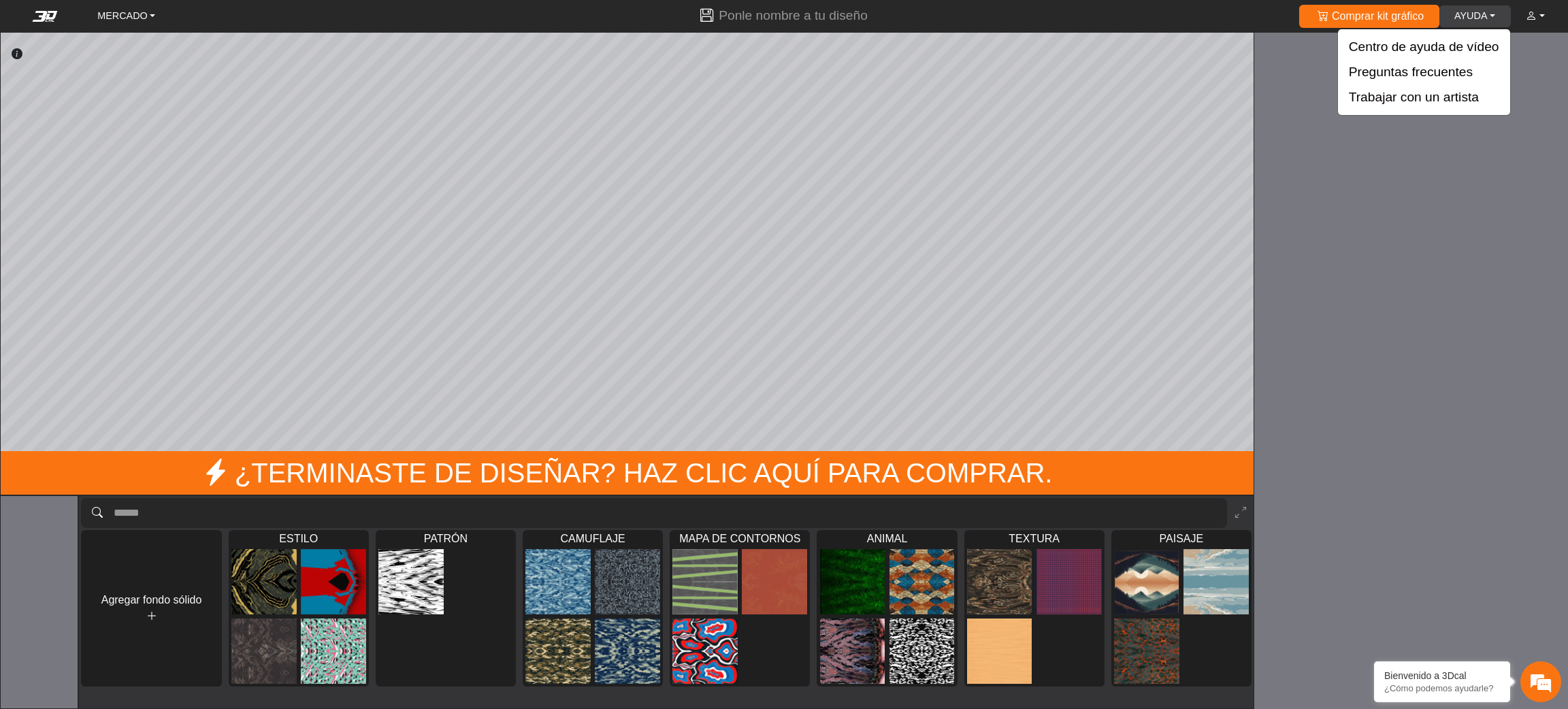 scroll, scrollTop: 0, scrollLeft: 0, axis: both 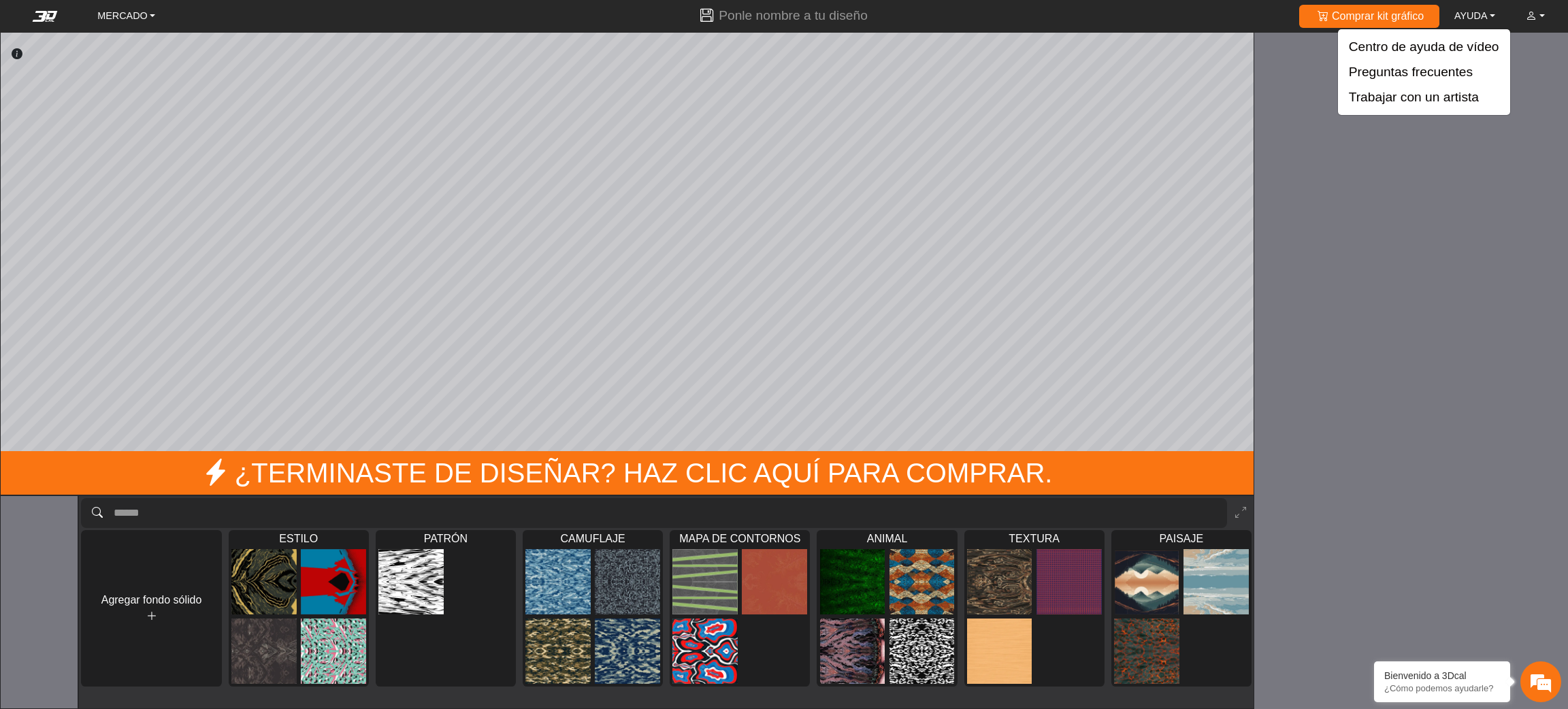 click on "Cargando... ¿Terminaste de diseñar? Haz clic aquí para comprar. ATAJOS: Presione  F la tecla para activar el modo de enfoque en un activo seleccionado (excepto fondos). Mantenga presionado  ctrl y haga clic para desplazarse en el editor 2D. Mantenga presionada la tecla  ctrl + desplazarse para controlar el zoom en el editor 2D. Presione  F2 para alternar entre 2D y 3D. Presione  C para alternar la herramienta de color. Presione  ctrl + 0 para ajustar el lienzo a la pantalla. Agregar fondo sólido ESTILO Cargando... PATRÓN Cargando... CAMUFLAJE Cargando... MAPA DE CONTORNOS Cargando... ANIMAL Cargando... TEXTURA Cargando... PAISAJE Cargando...
0 BANDERA ********* Selección de colores bandera Colores básicos Paleta Cuadrado Precisión Información útil: No hay ningún elemento en esta capa. Seleccione un elemento de la Biblioteca de Recursos." at bounding box center (784, 354) 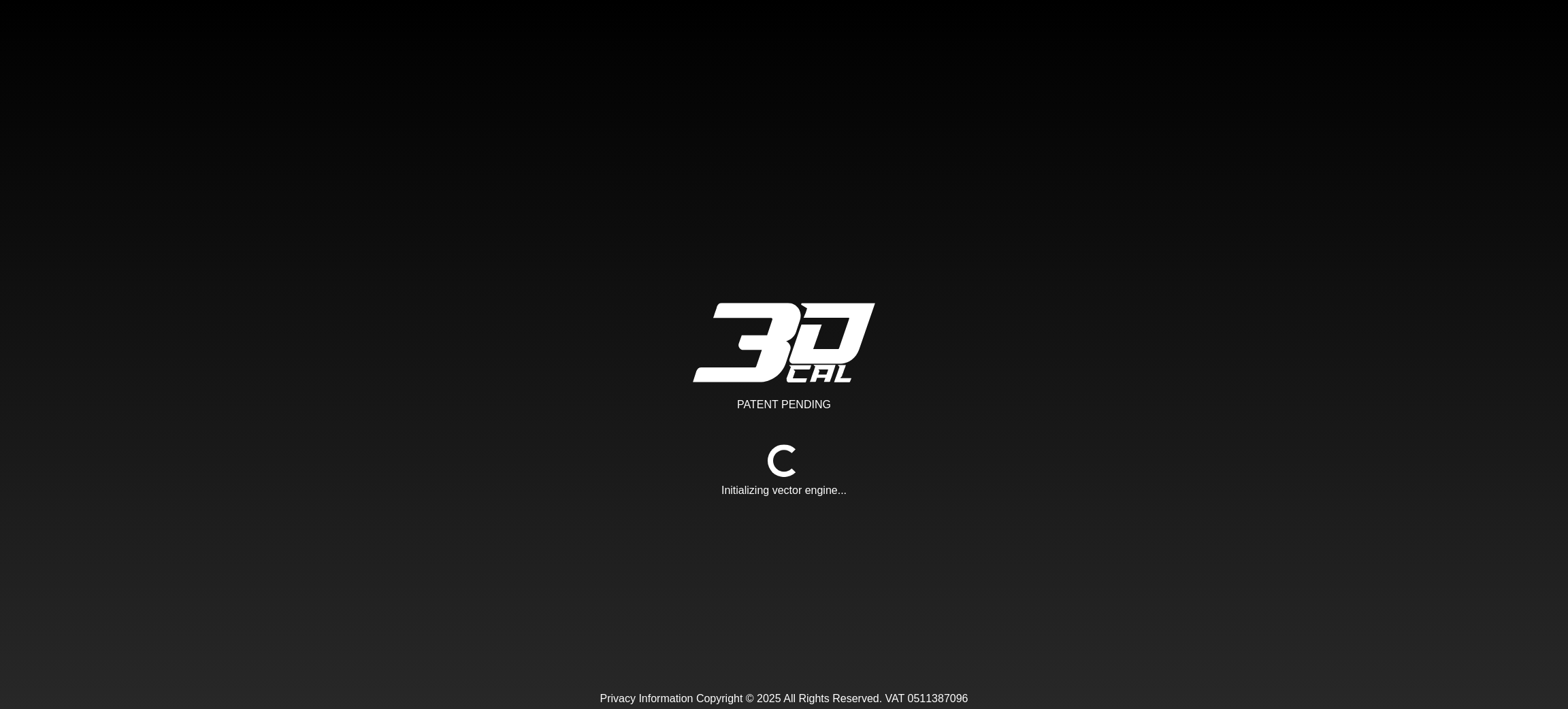 scroll, scrollTop: 0, scrollLeft: 0, axis: both 